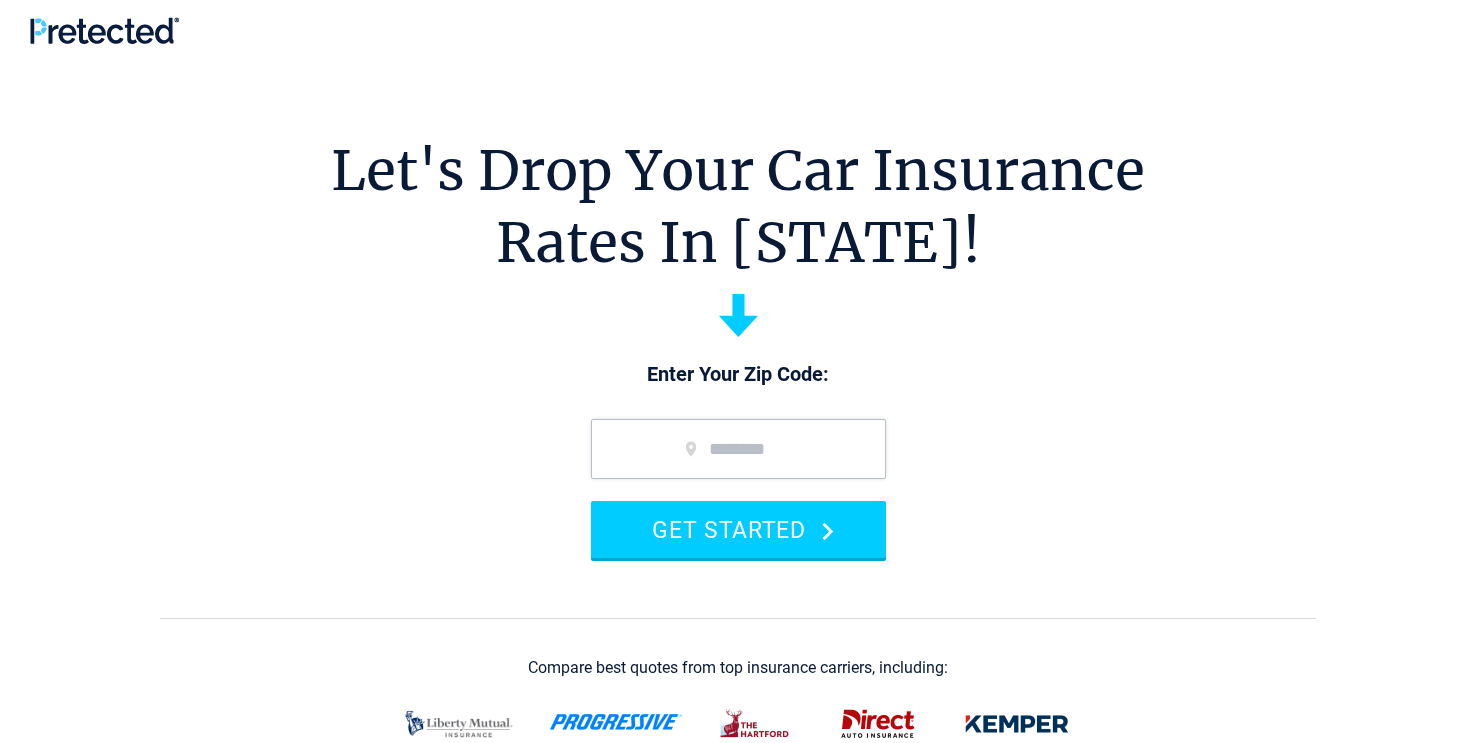 scroll, scrollTop: 0, scrollLeft: 0, axis: both 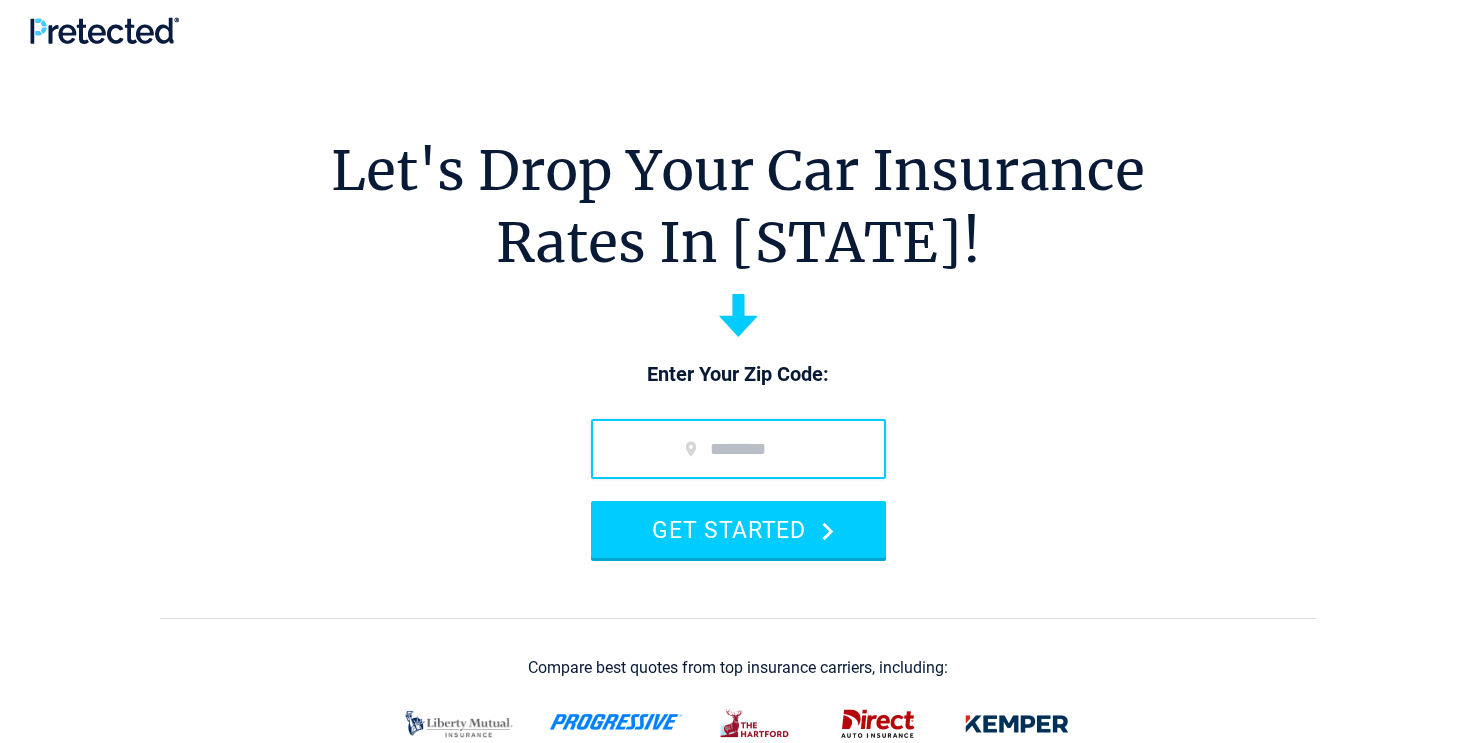 click at bounding box center (738, 449) 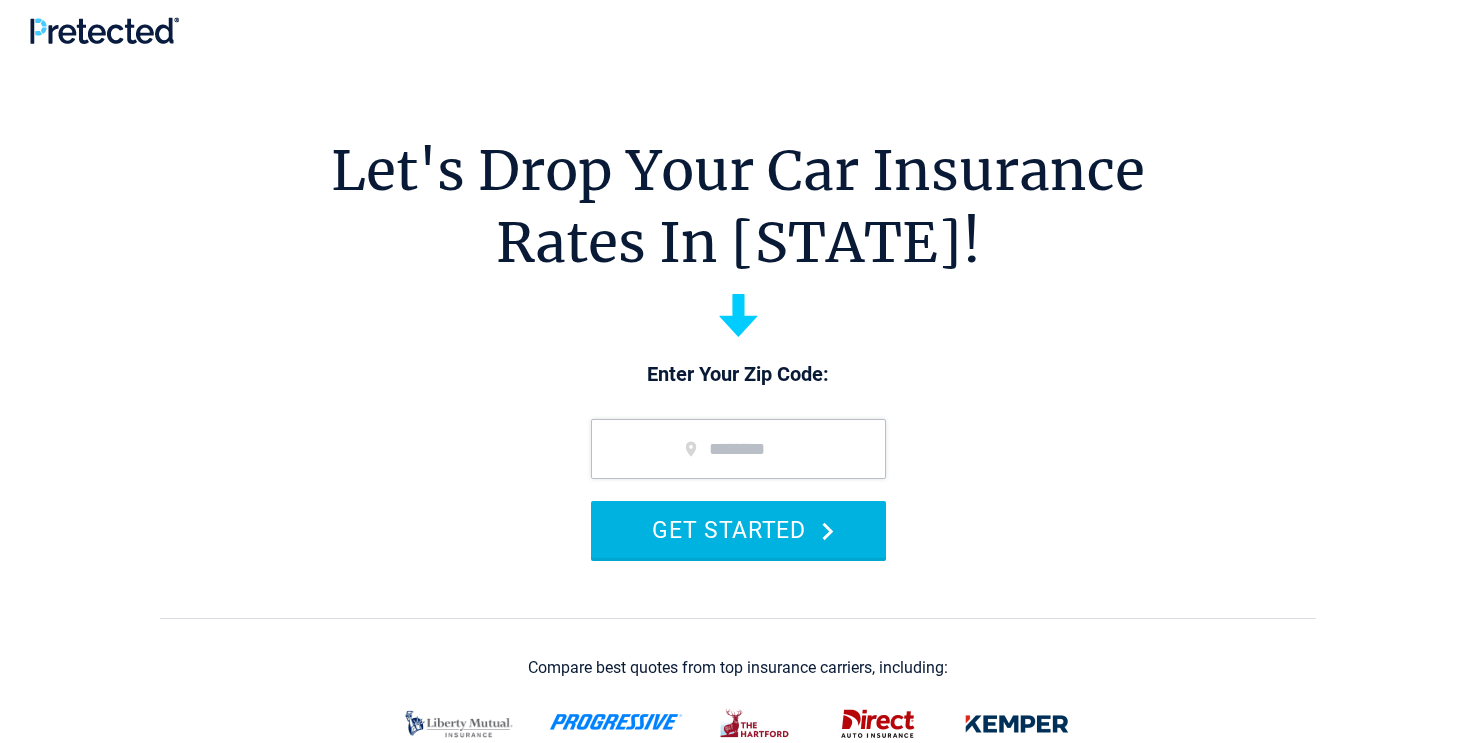 type on "*****" 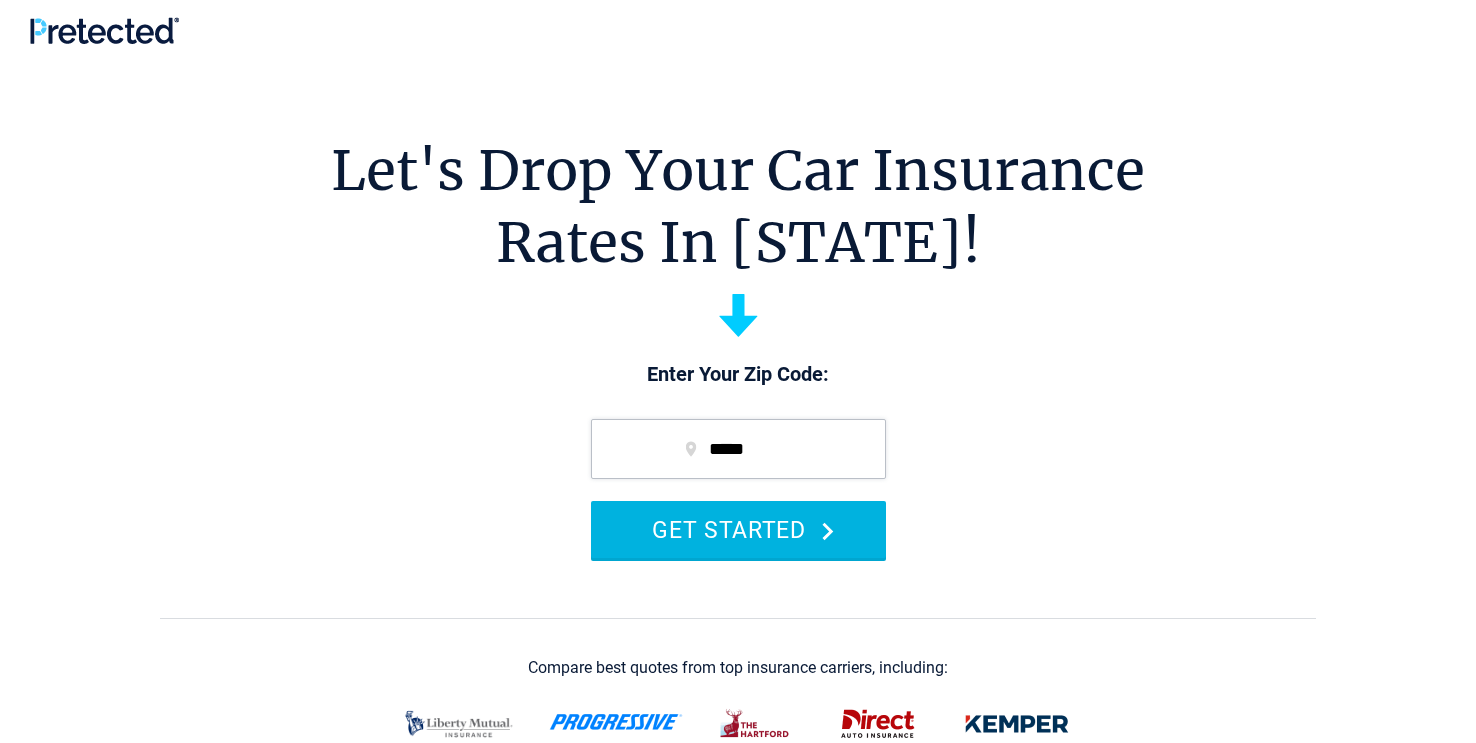 click on "GET STARTED" at bounding box center [738, 529] 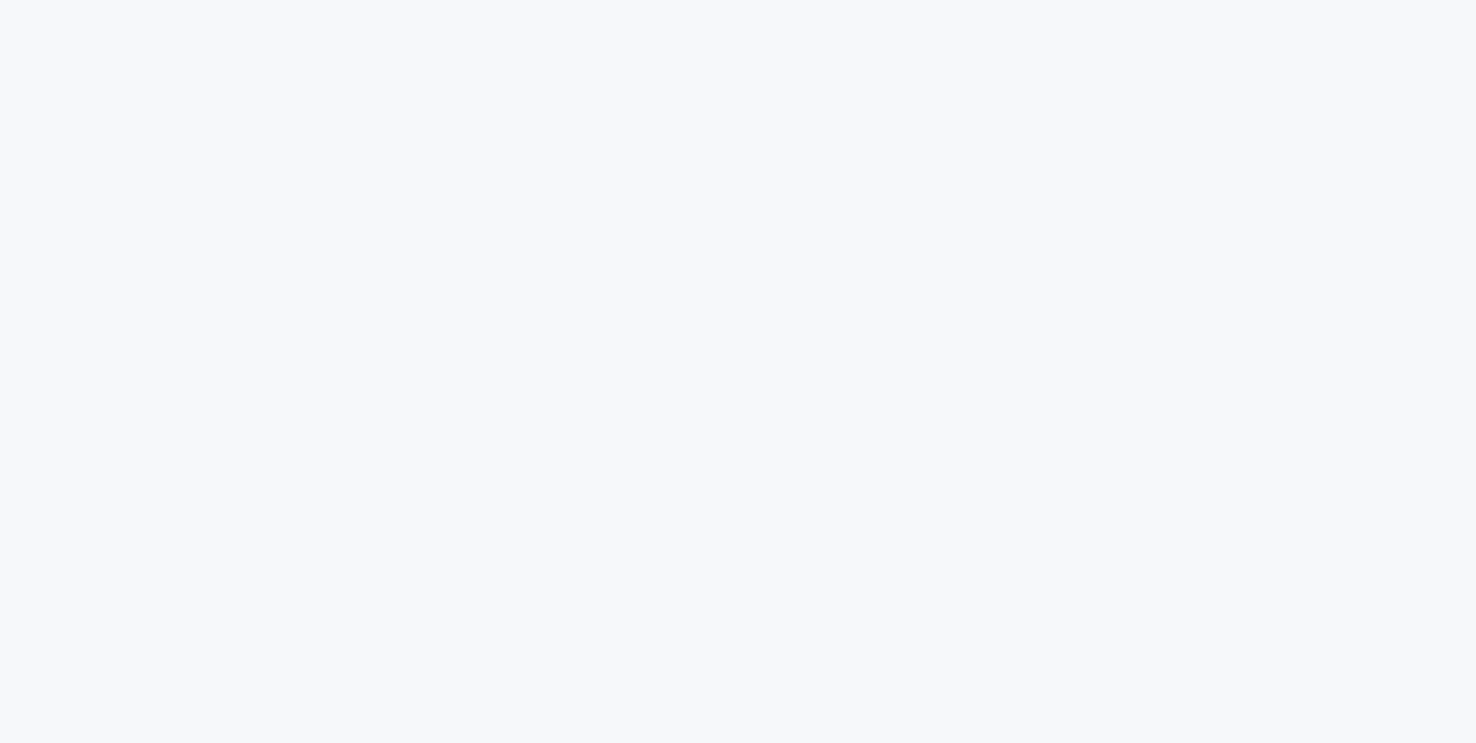 scroll, scrollTop: 0, scrollLeft: 0, axis: both 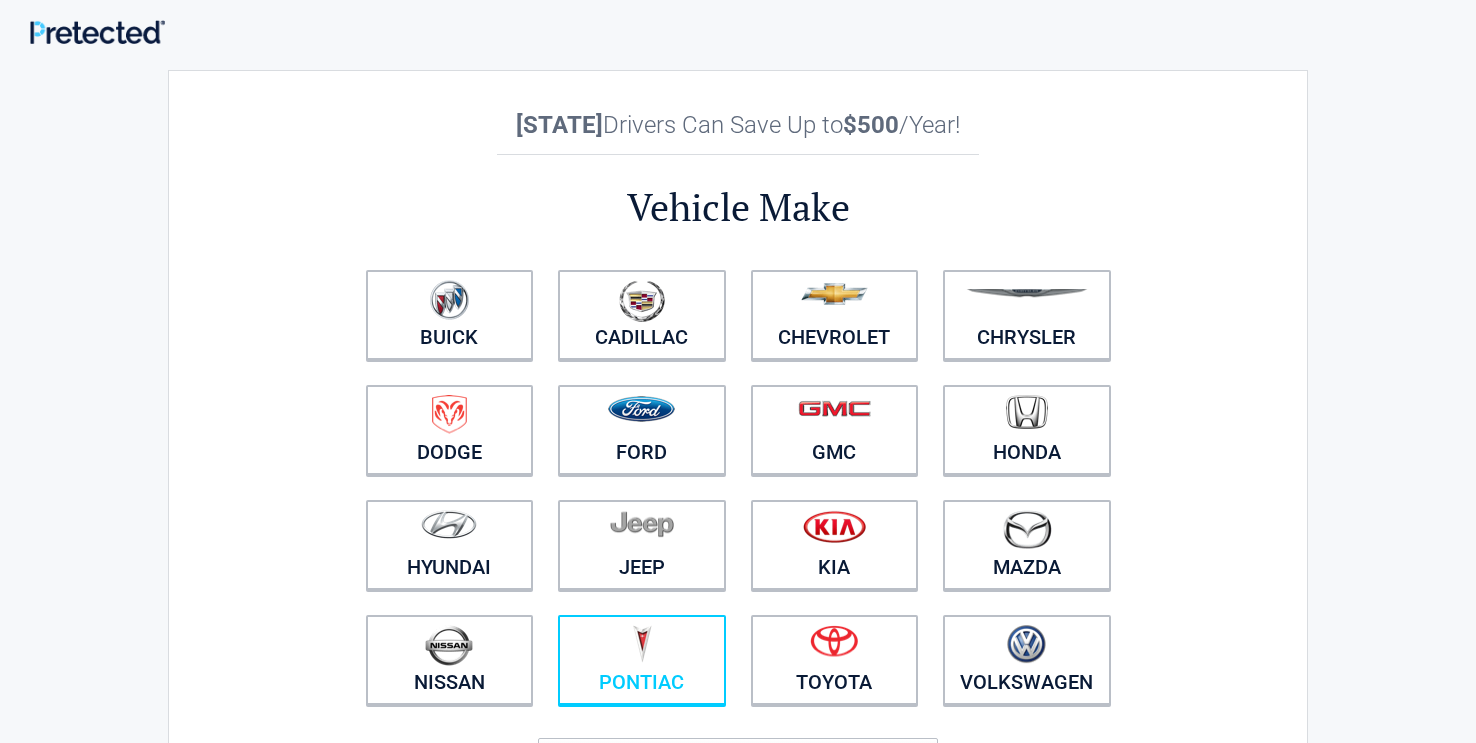 click at bounding box center [642, 647] 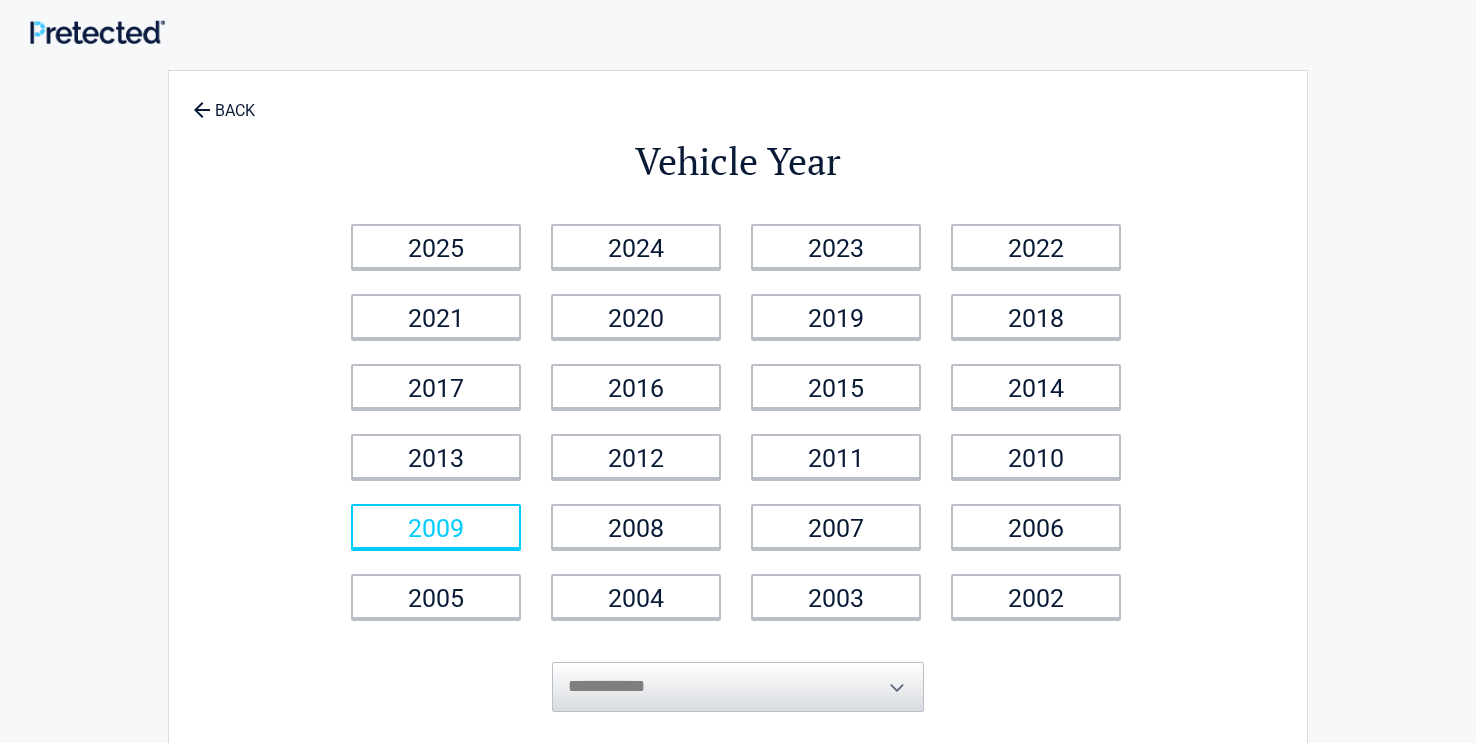 click on "2009" at bounding box center [436, 526] 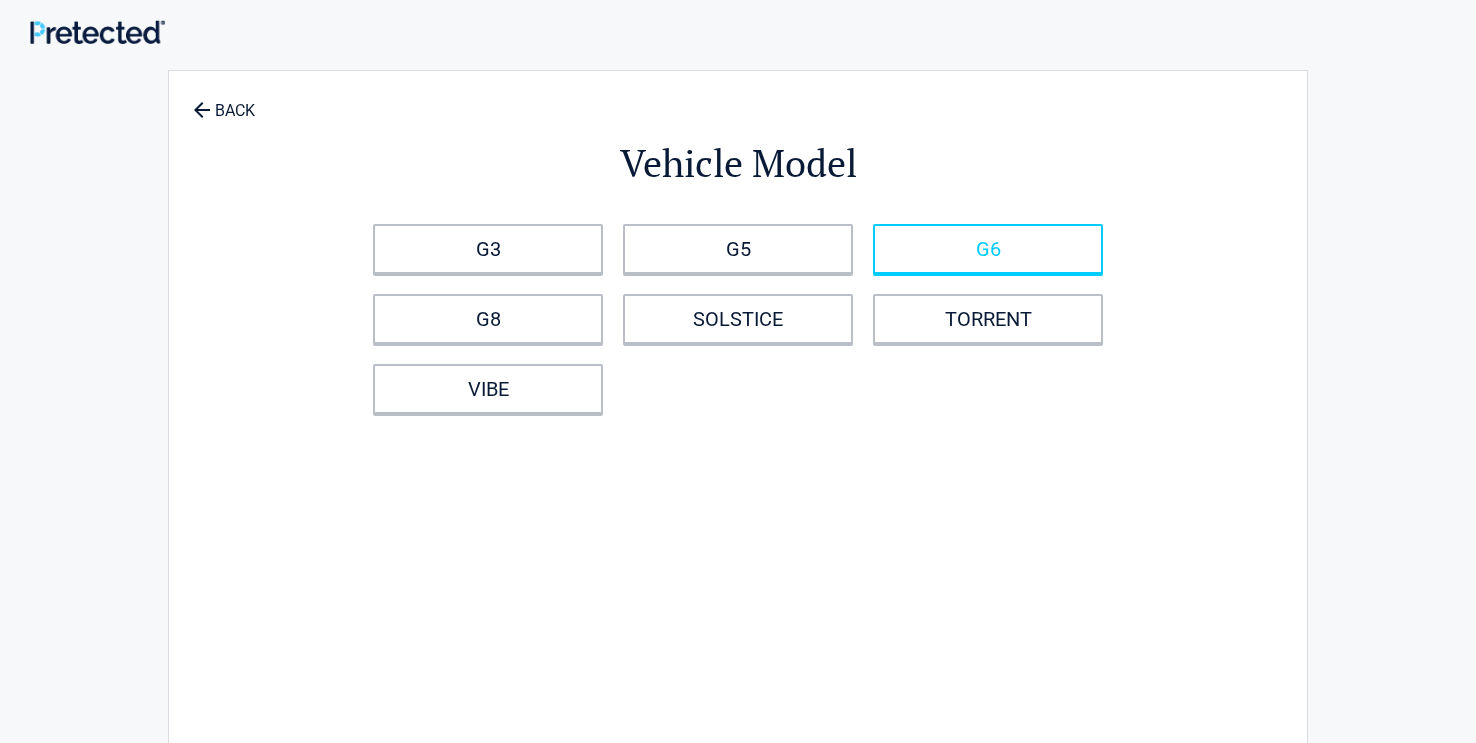 click on "G6" at bounding box center (988, 249) 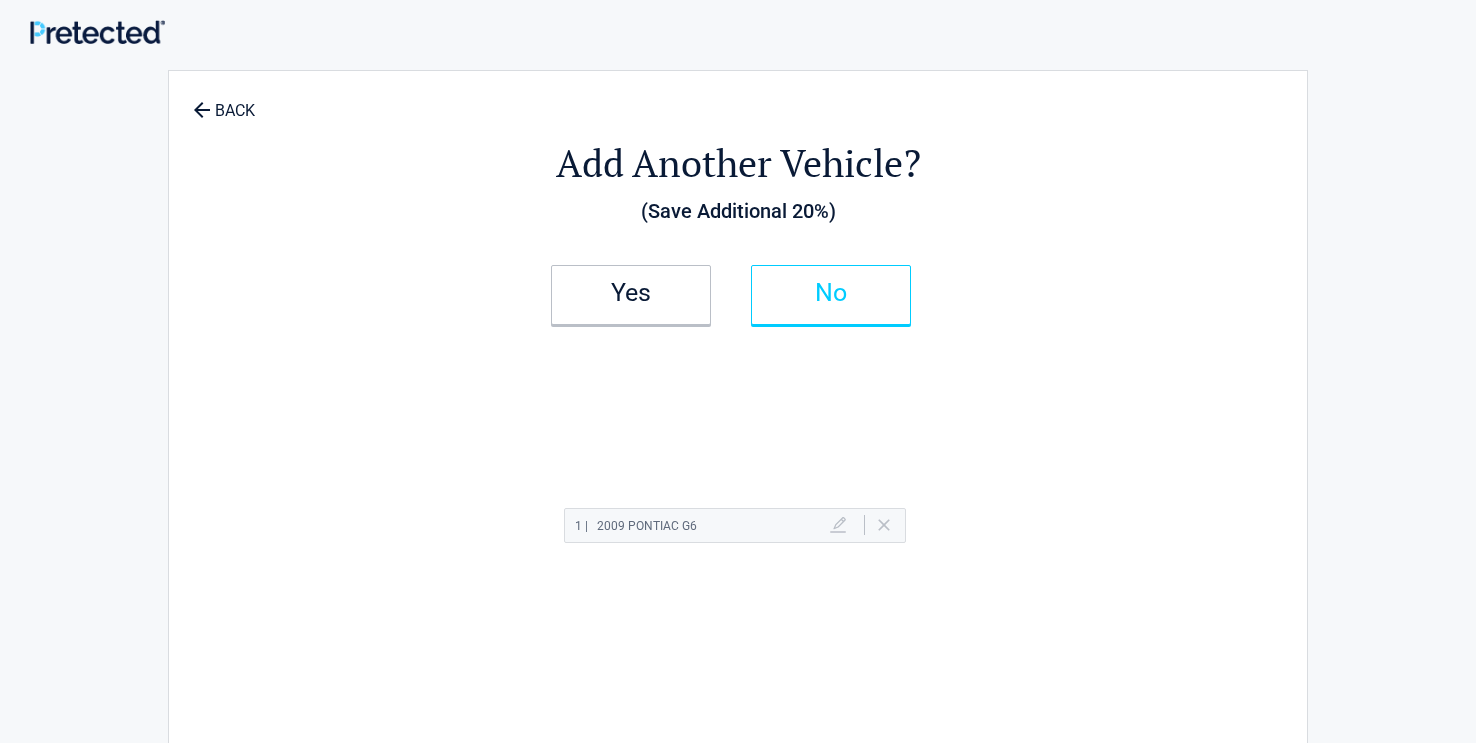 click on "No" at bounding box center (831, 293) 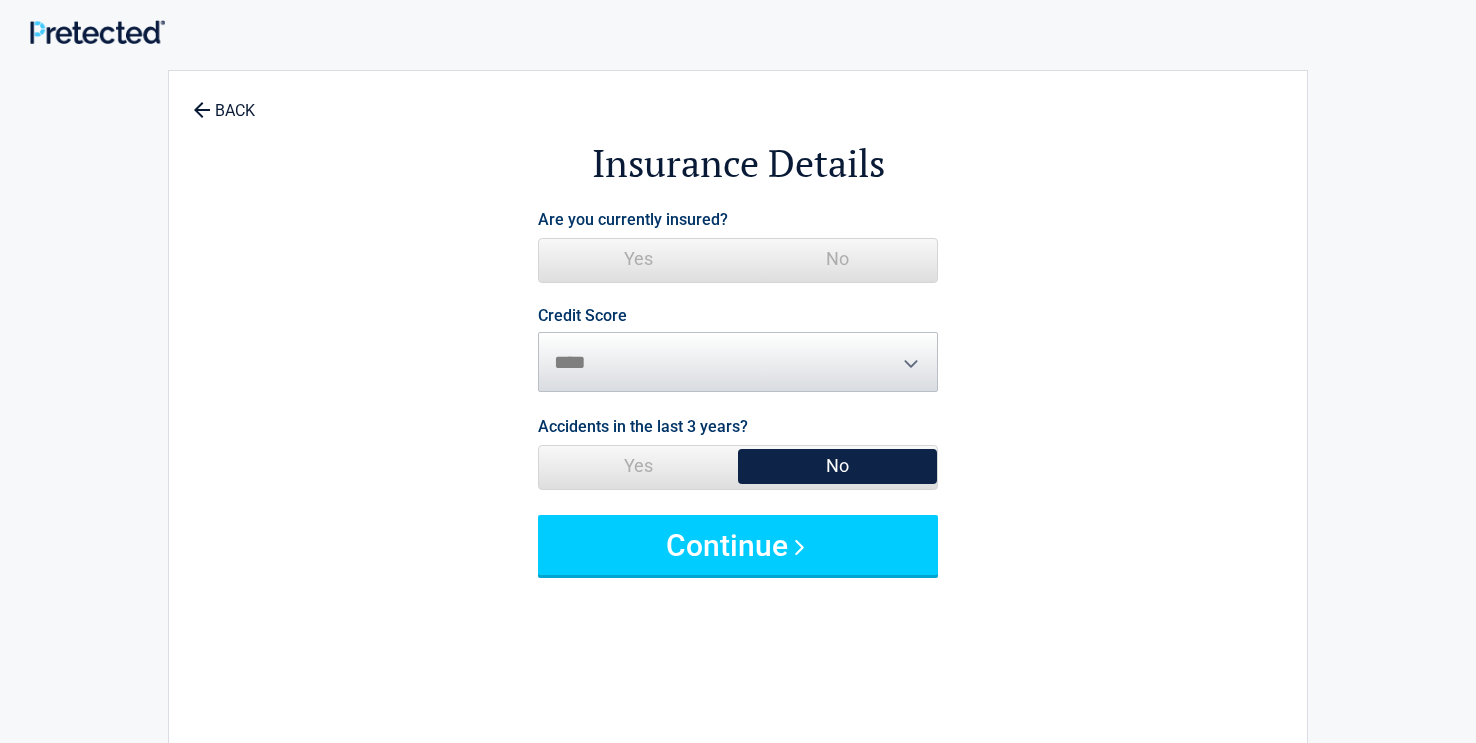 click on "Yes" at bounding box center [638, 259] 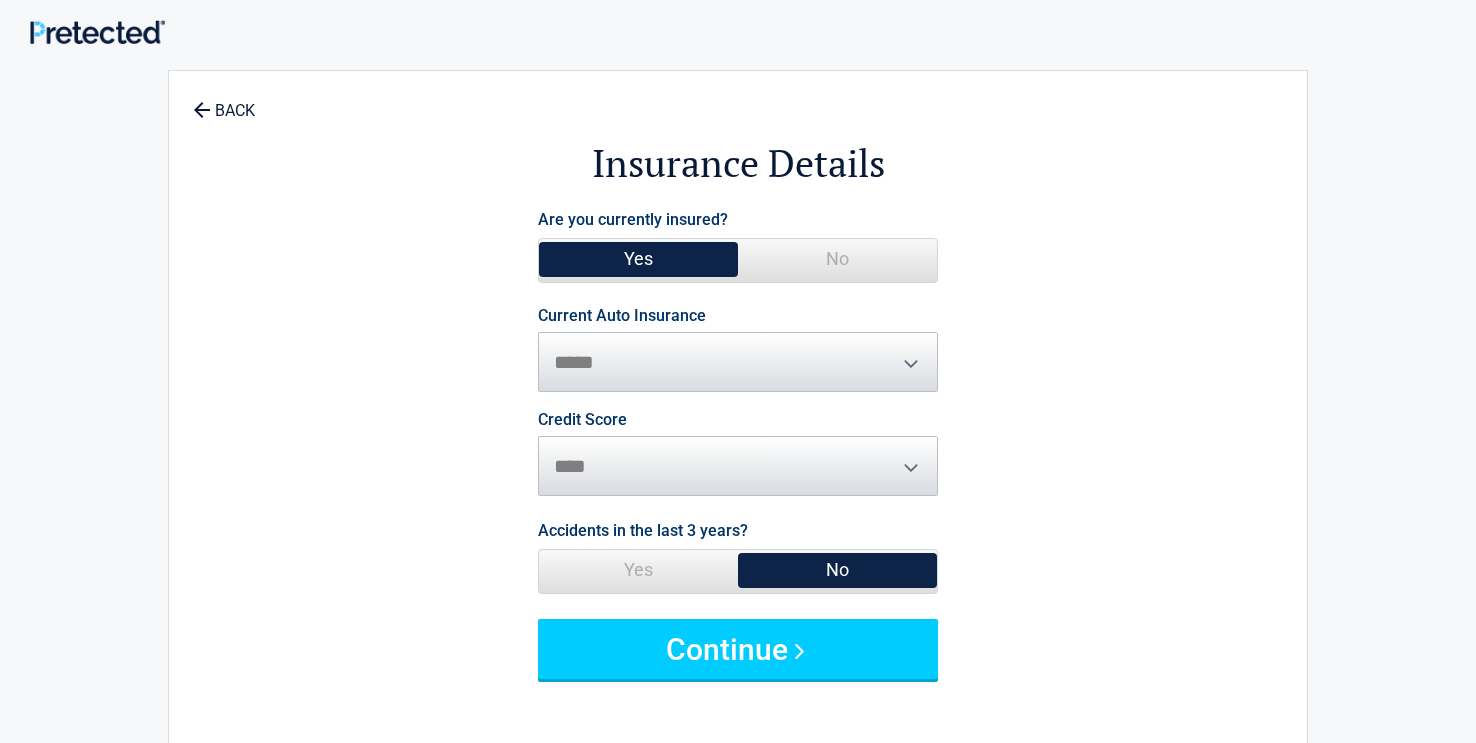 click on "**********" at bounding box center [738, 350] 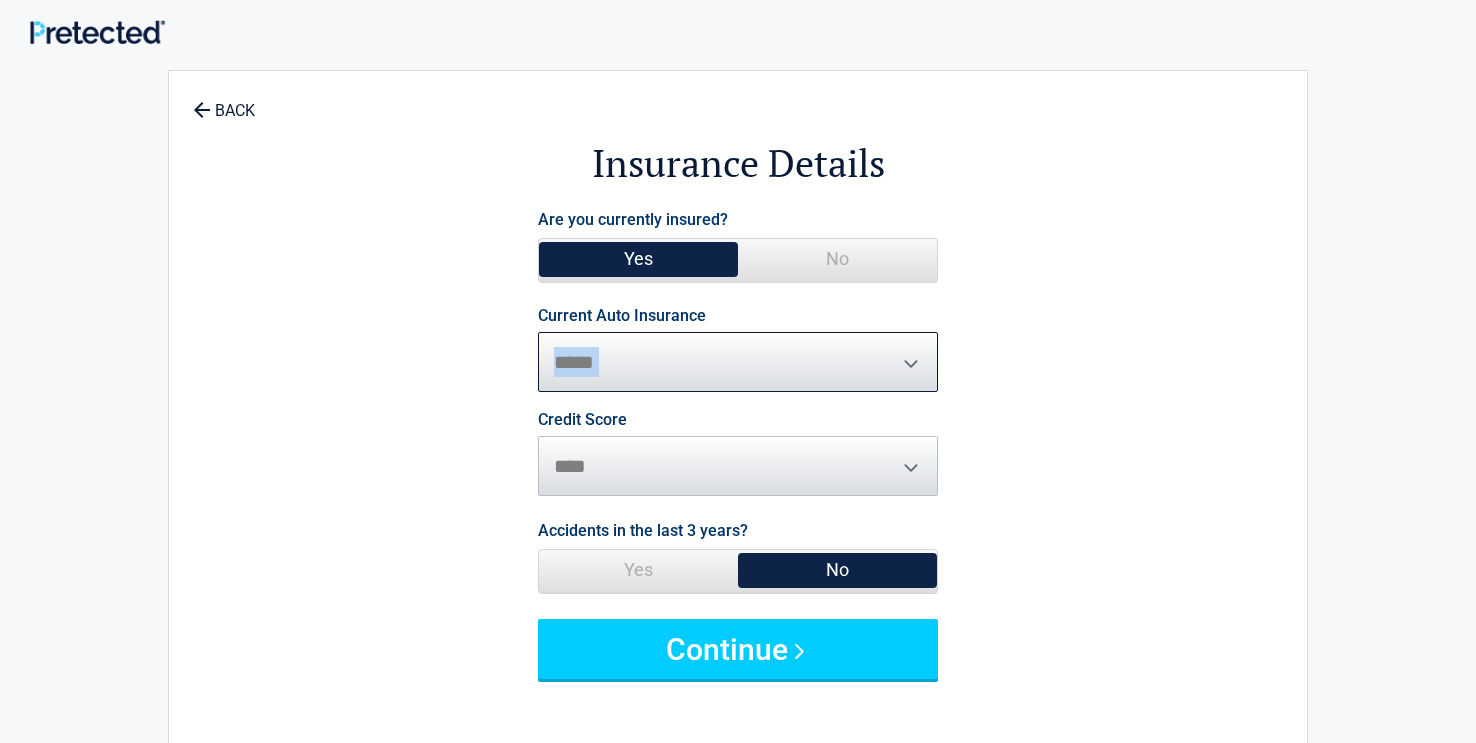 click on "**********" at bounding box center (738, 362) 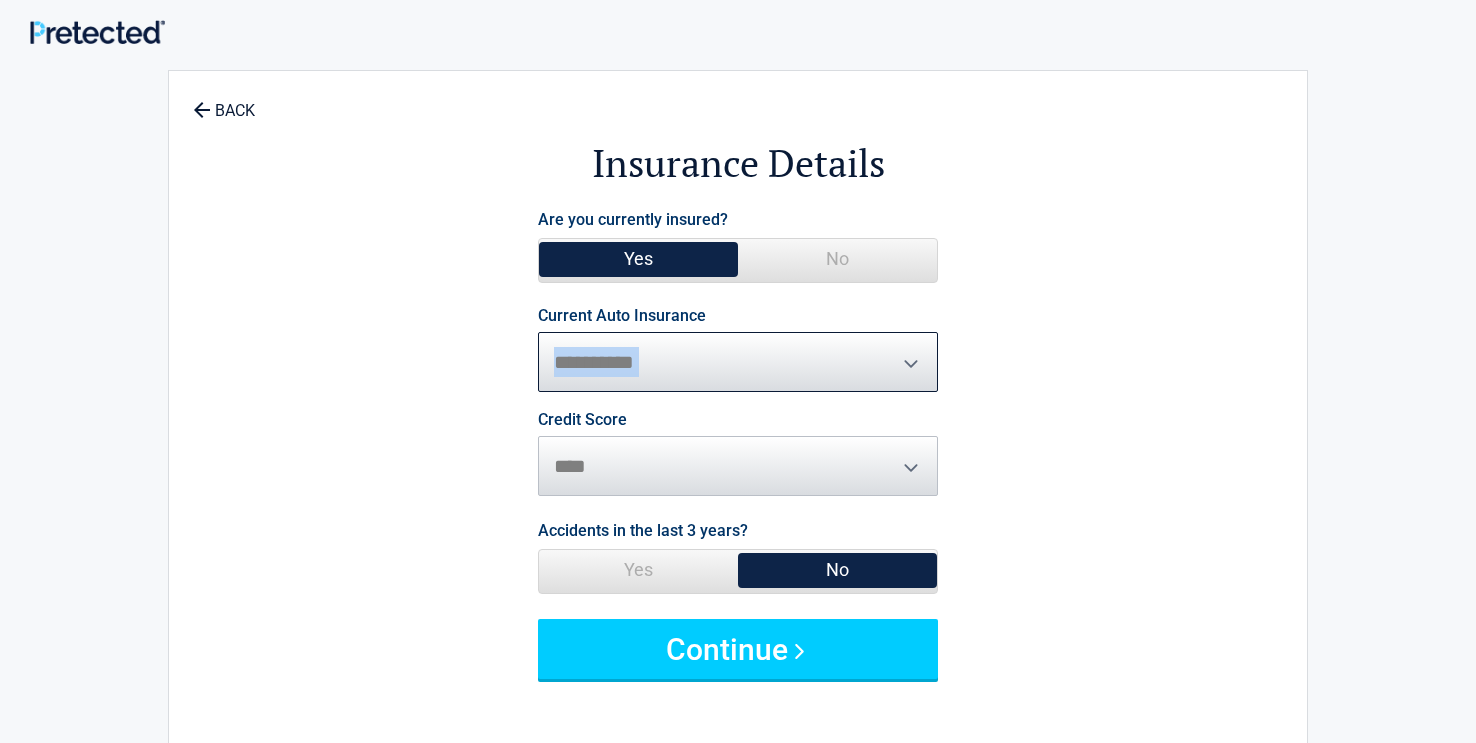 click on "**********" at bounding box center [738, 362] 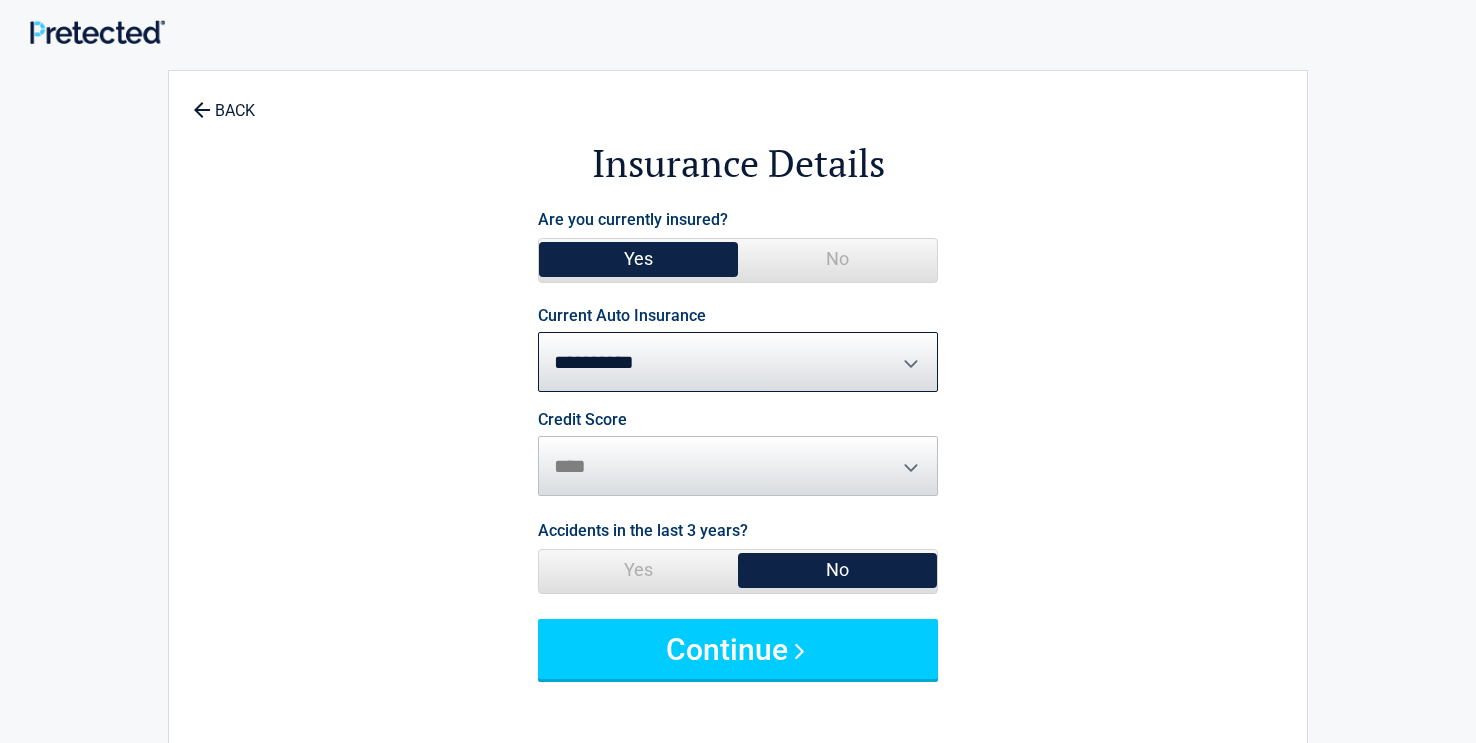 click on "**********" at bounding box center [738, 442] 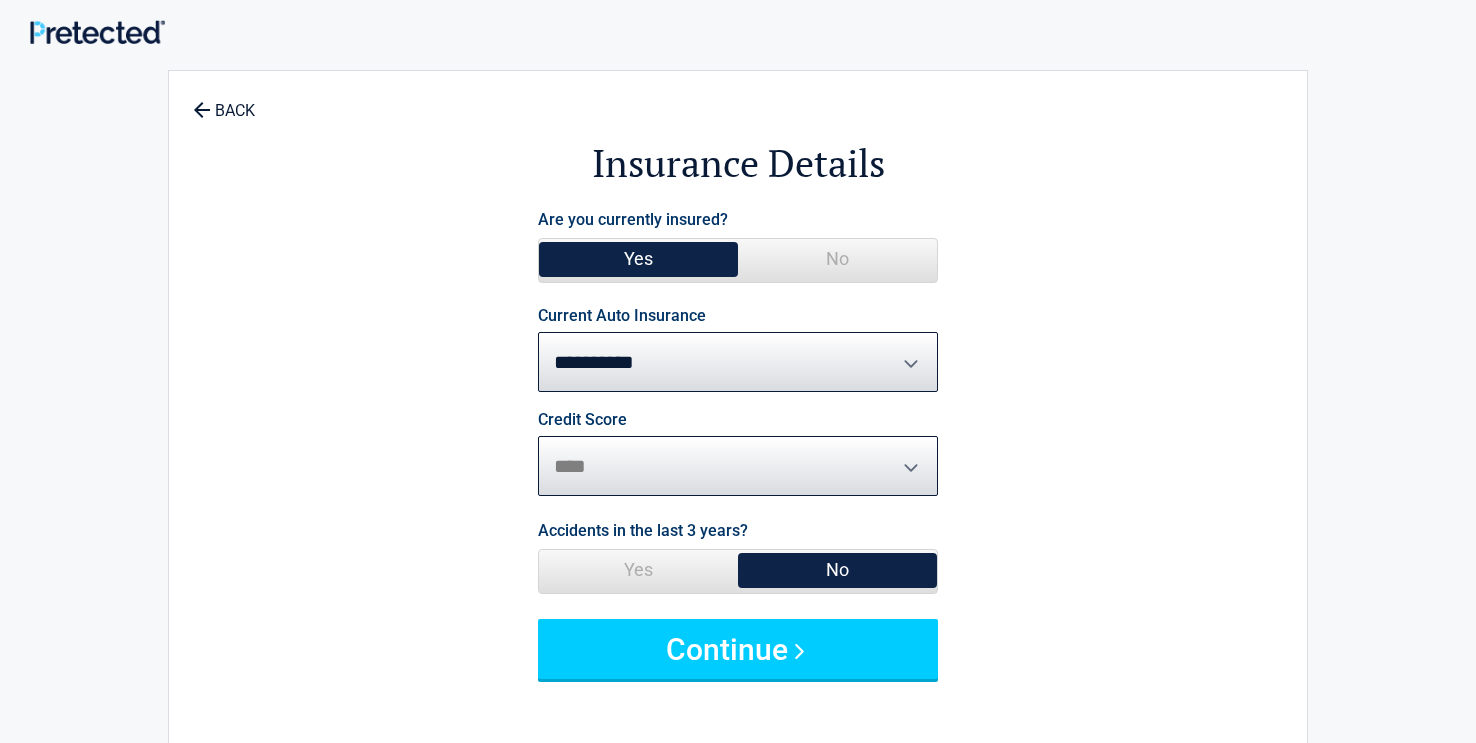 click on "*********
****
*******
****" at bounding box center [738, 466] 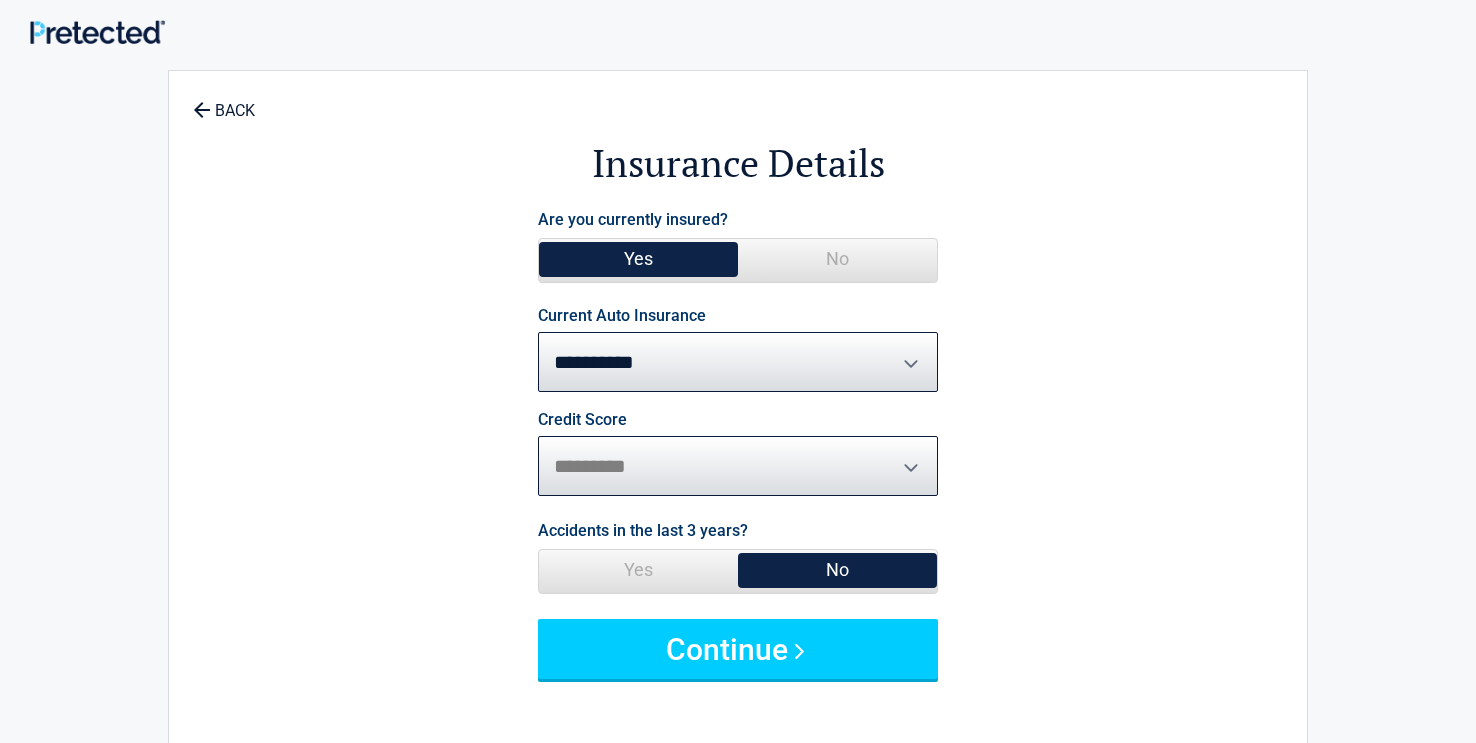 click on "*********
****
*******
****" at bounding box center (738, 466) 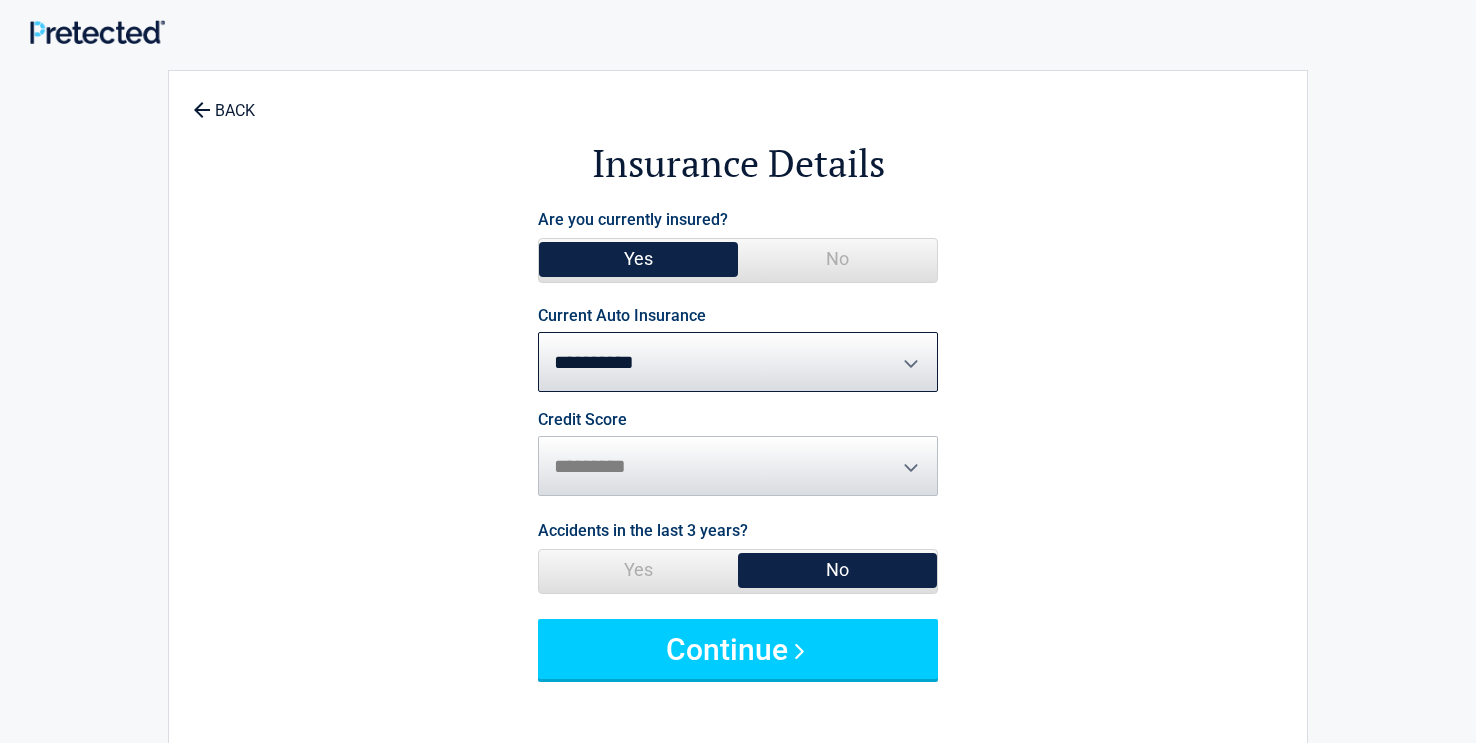 click on "**********" at bounding box center (738, 442) 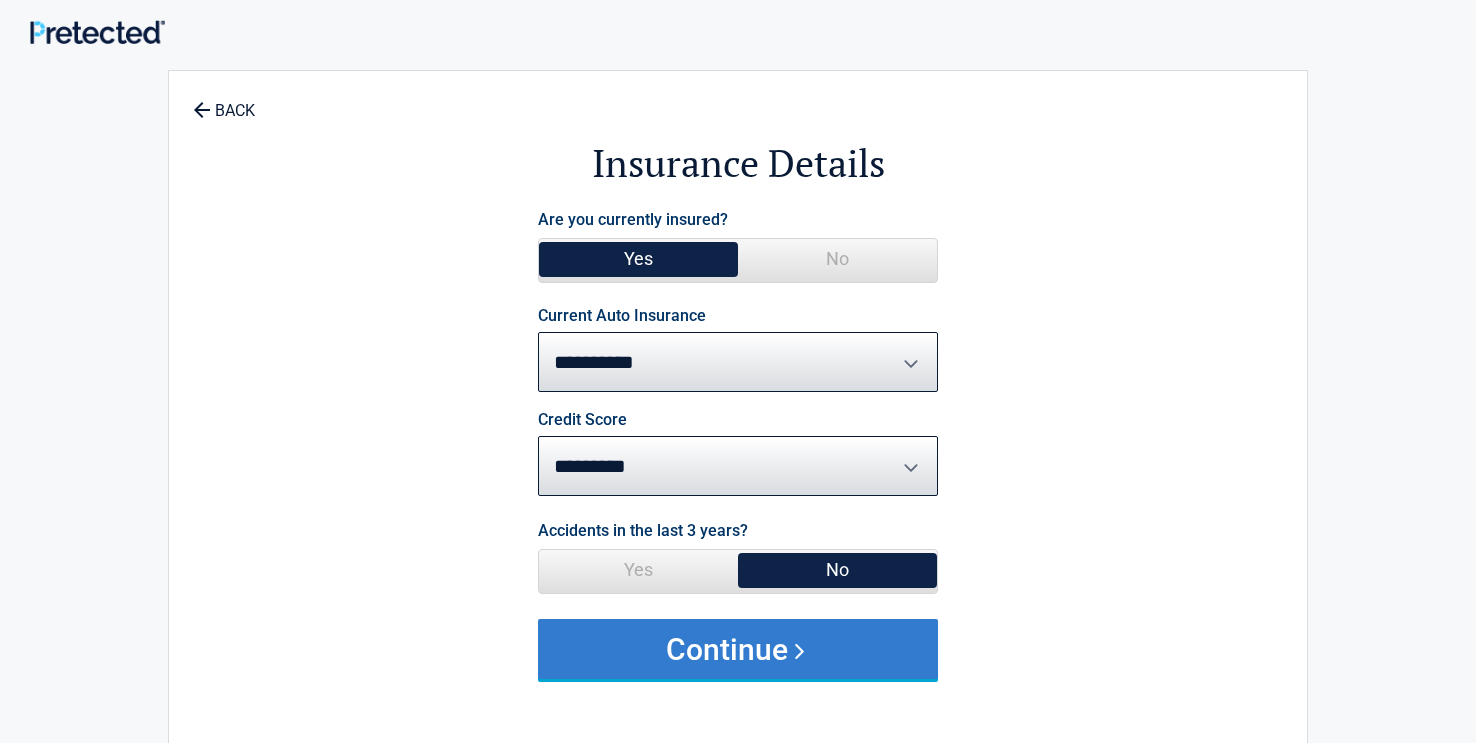 click on "Continue" at bounding box center [738, 649] 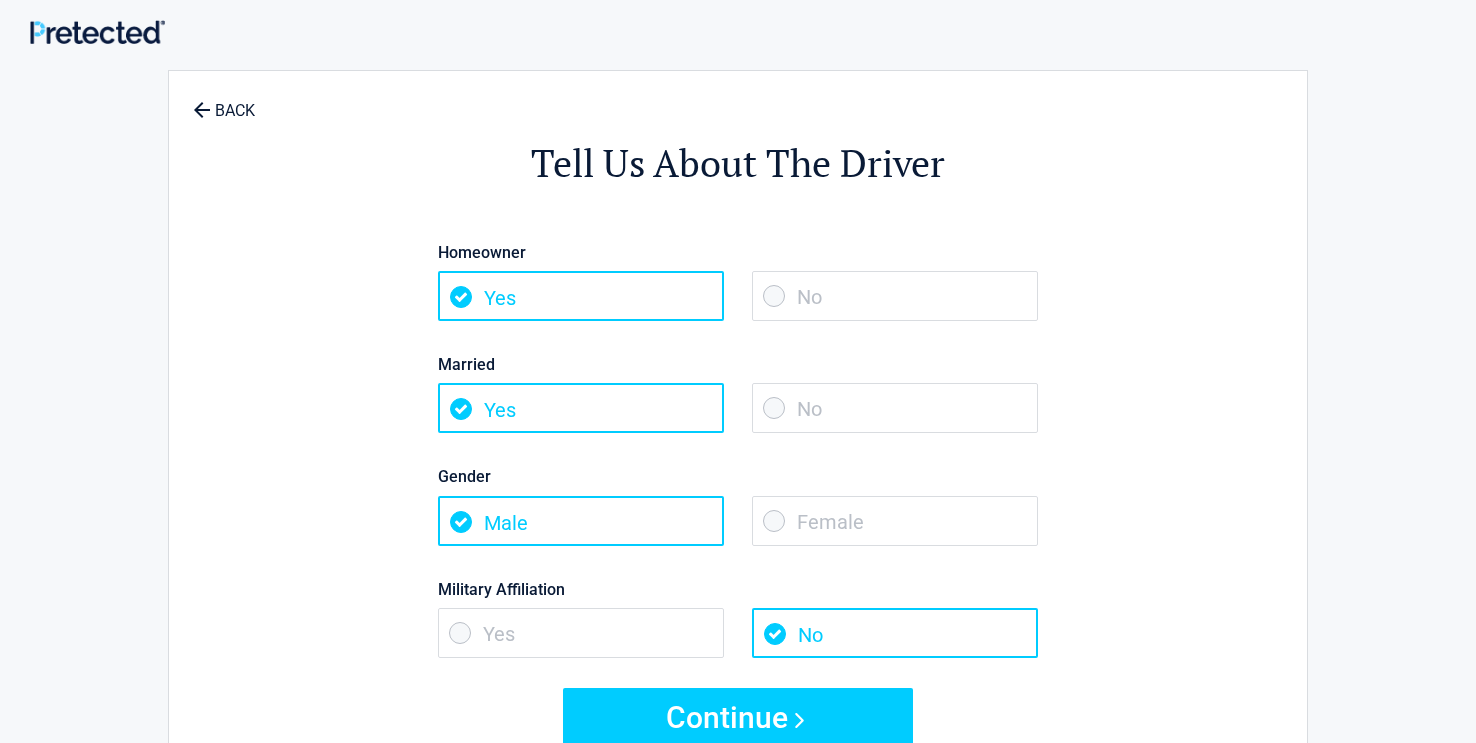 click on "No" at bounding box center [895, 408] 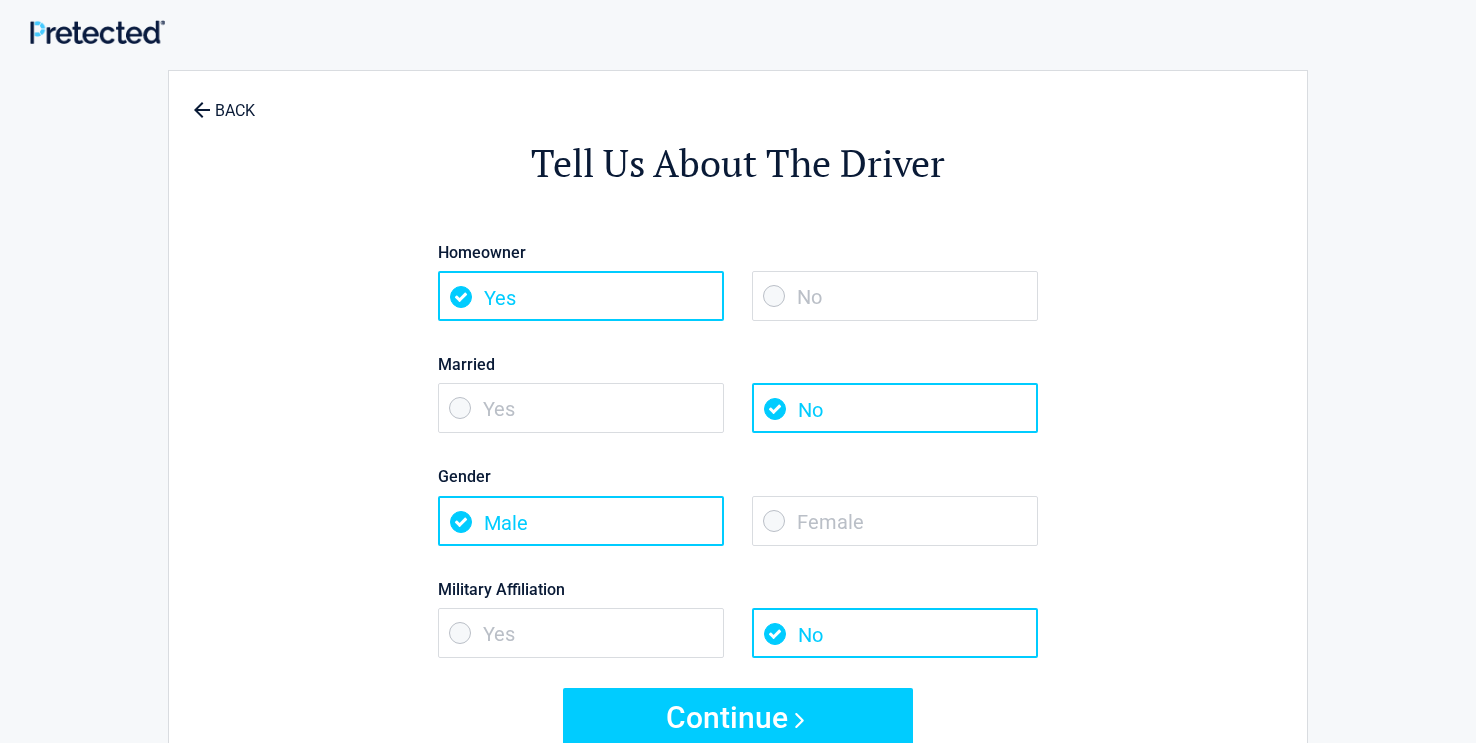 click on "Female" at bounding box center [895, 521] 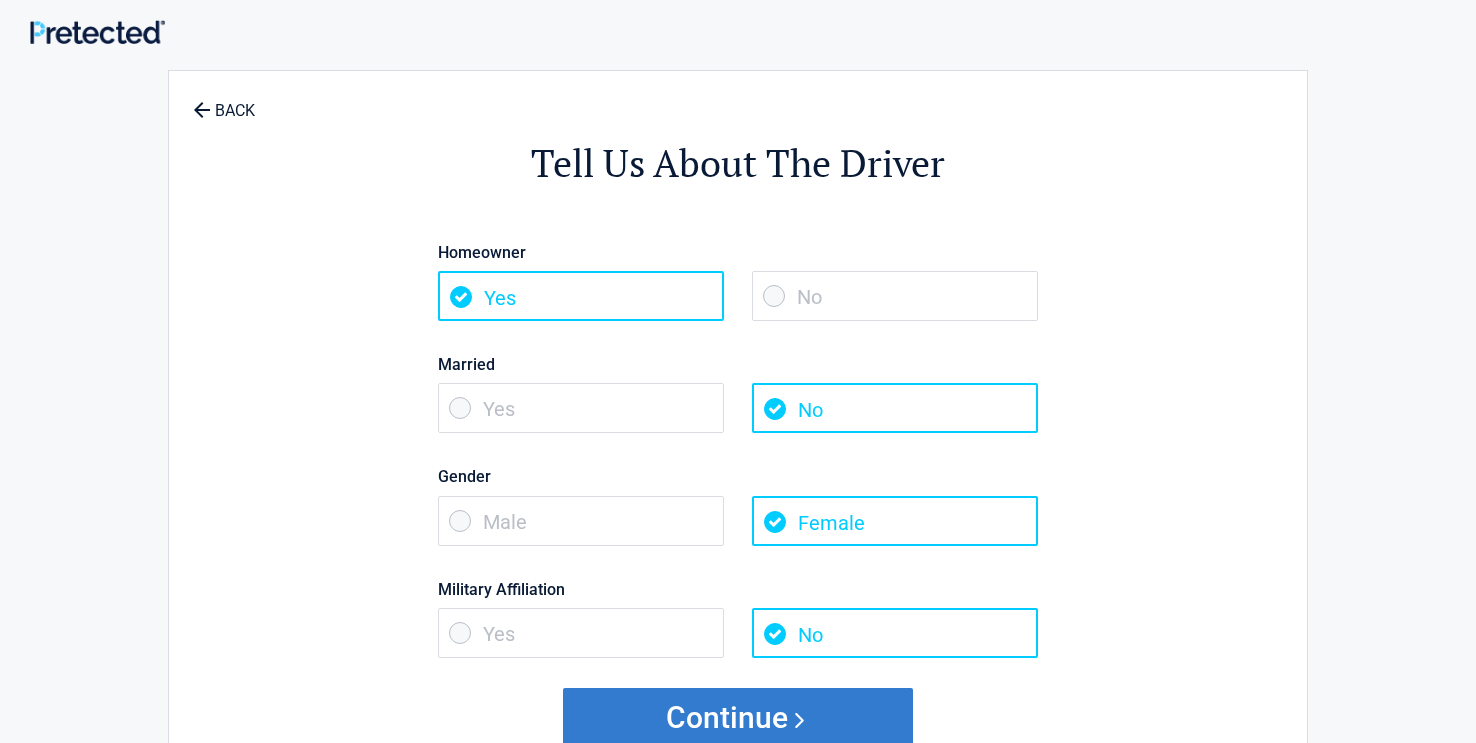 click on "Continue" at bounding box center [738, 718] 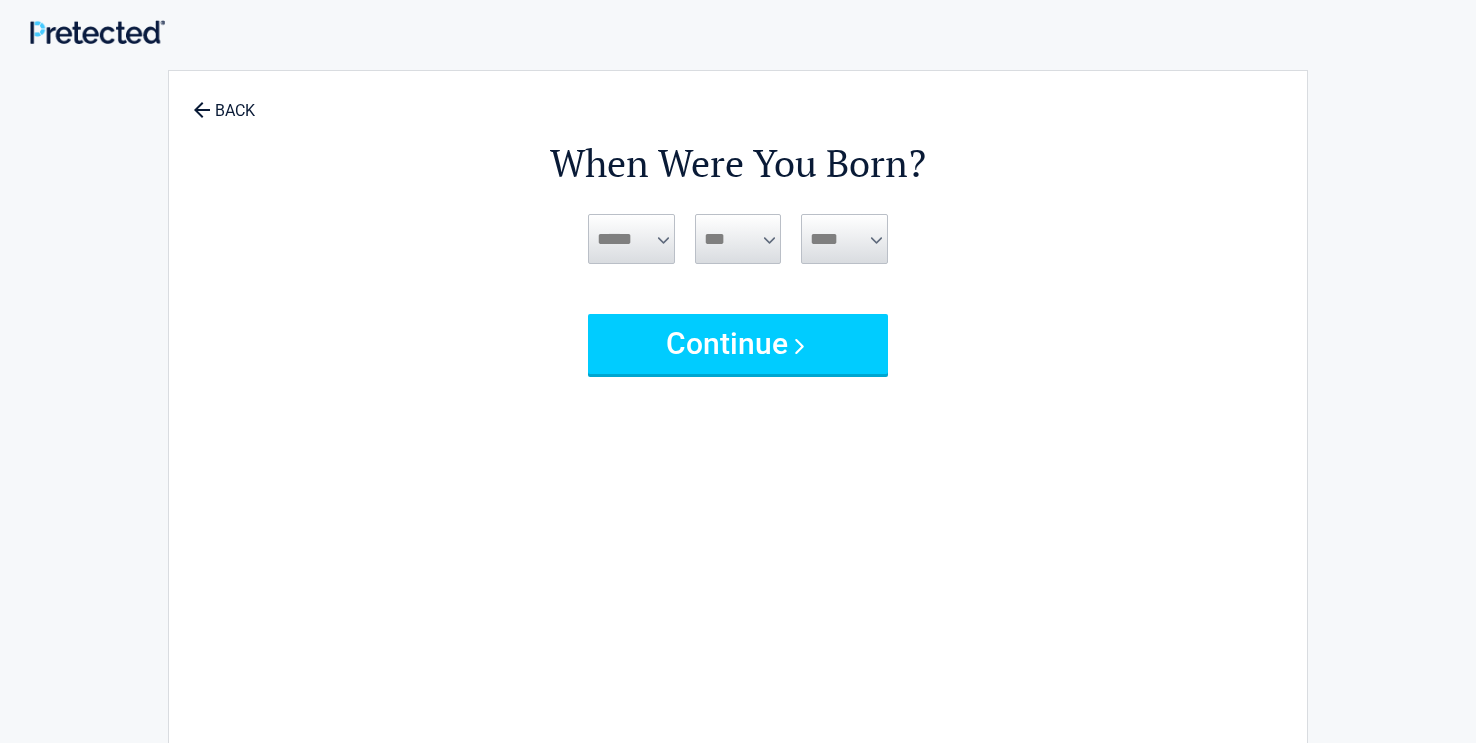 click on "*****
***
***
***
***
***
***
***
***
***
***
***
***" at bounding box center [631, 239] 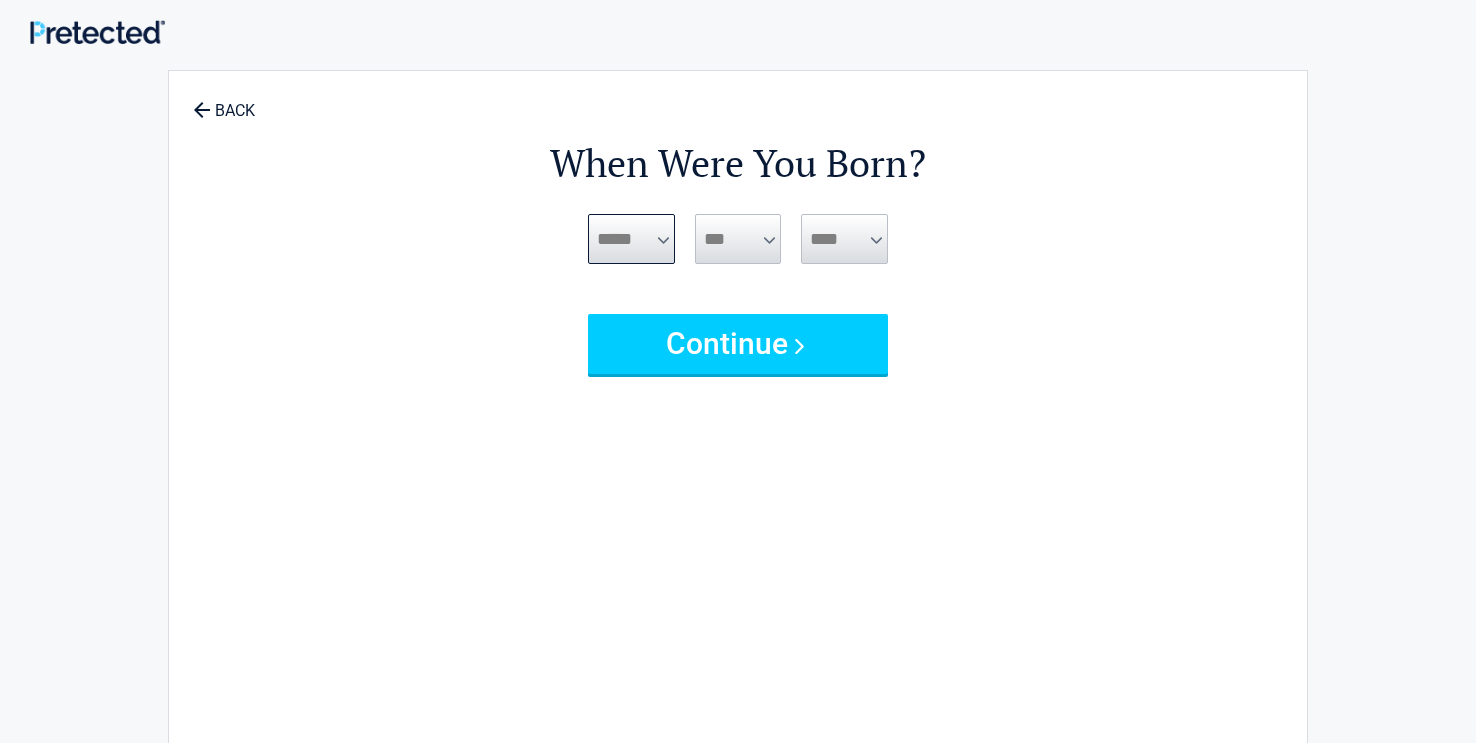 click on "*****
***
***
***
***
***
***
***
***
***
***
***
***" at bounding box center (631, 239) 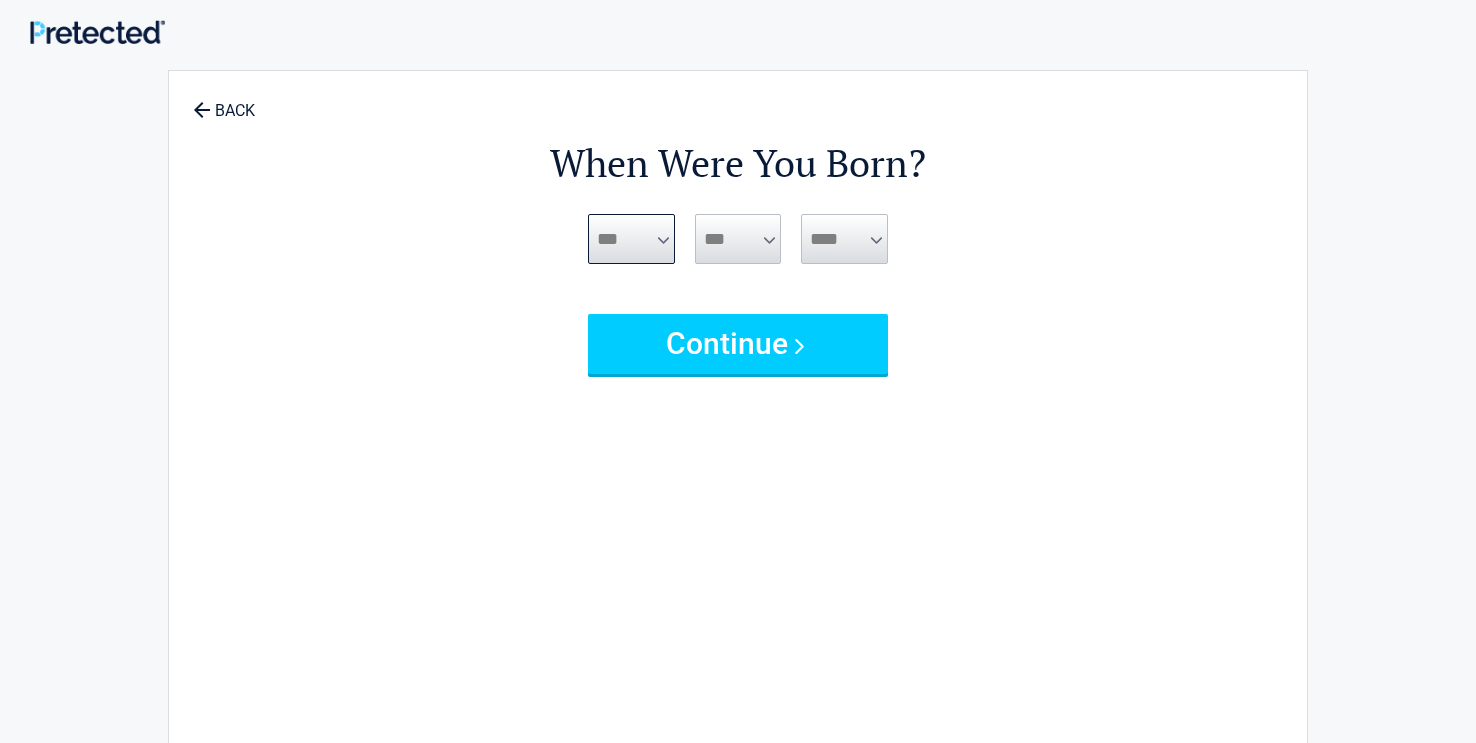 click on "*****
***
***
***
***
***
***
***
***
***
***
***
***" at bounding box center (631, 239) 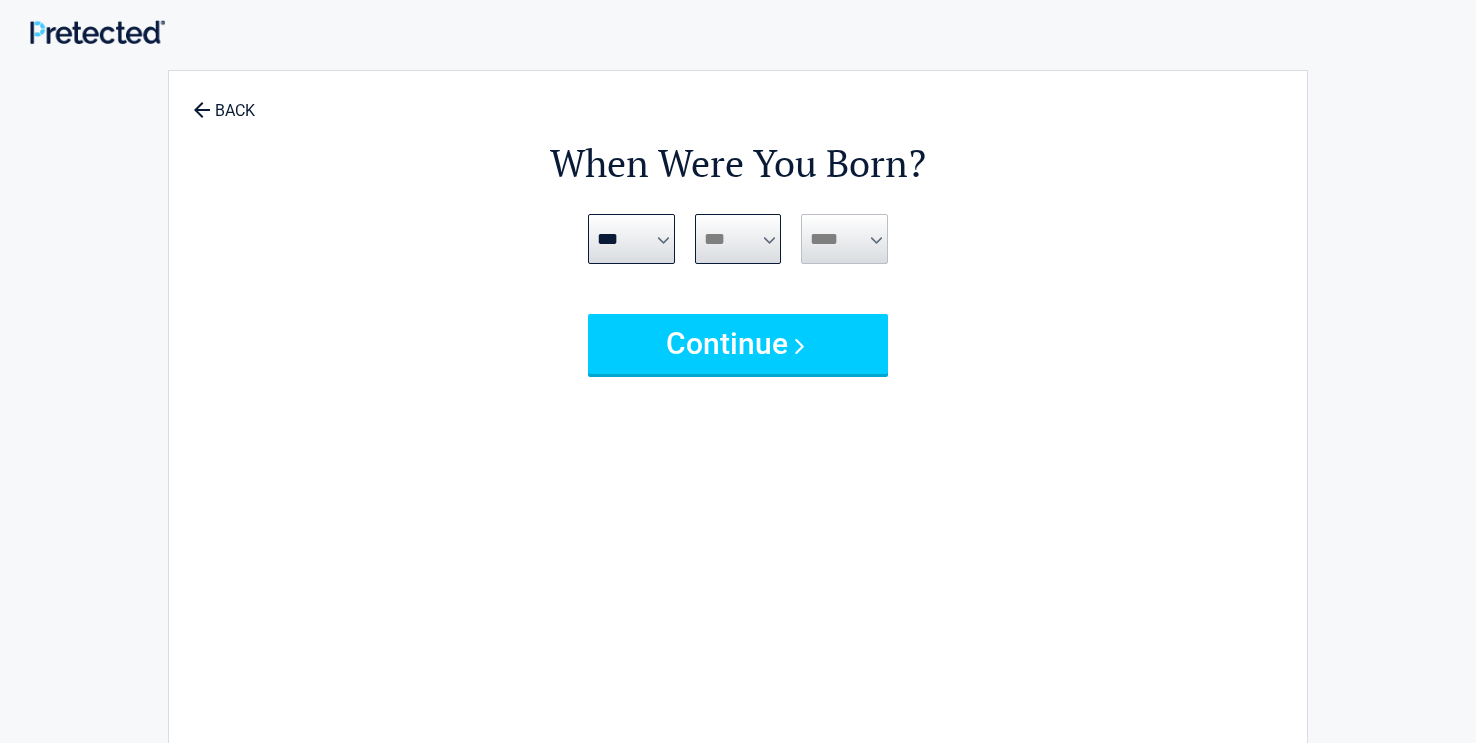 click on "*** * * * * * * * * * ** ** ** ** ** ** ** ** ** ** ** ** ** ** ** ** ** ** ** **" at bounding box center [738, 239] 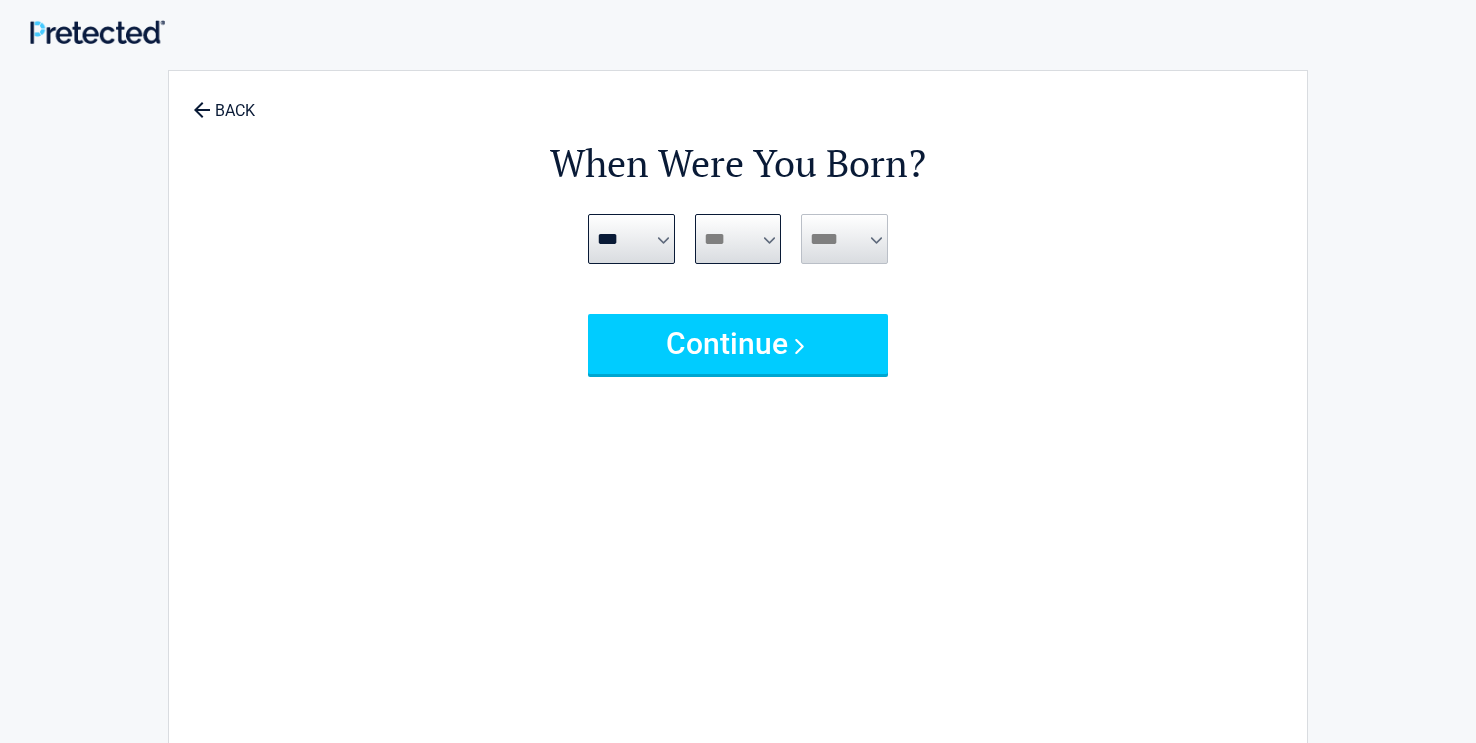 select on "**" 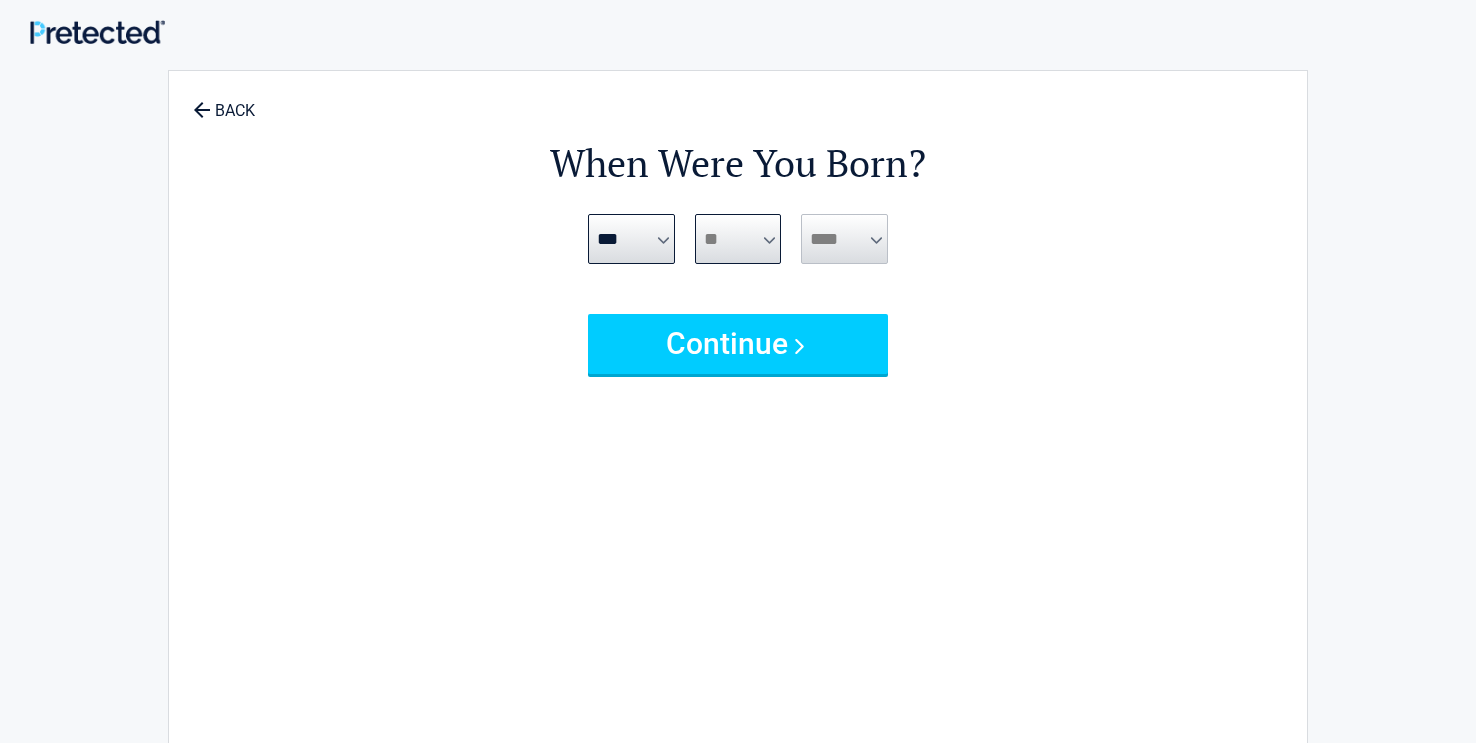 click on "*** * * * * * * * * * ** ** ** ** ** ** ** ** ** ** ** ** ** ** ** ** ** ** ** **" at bounding box center [738, 239] 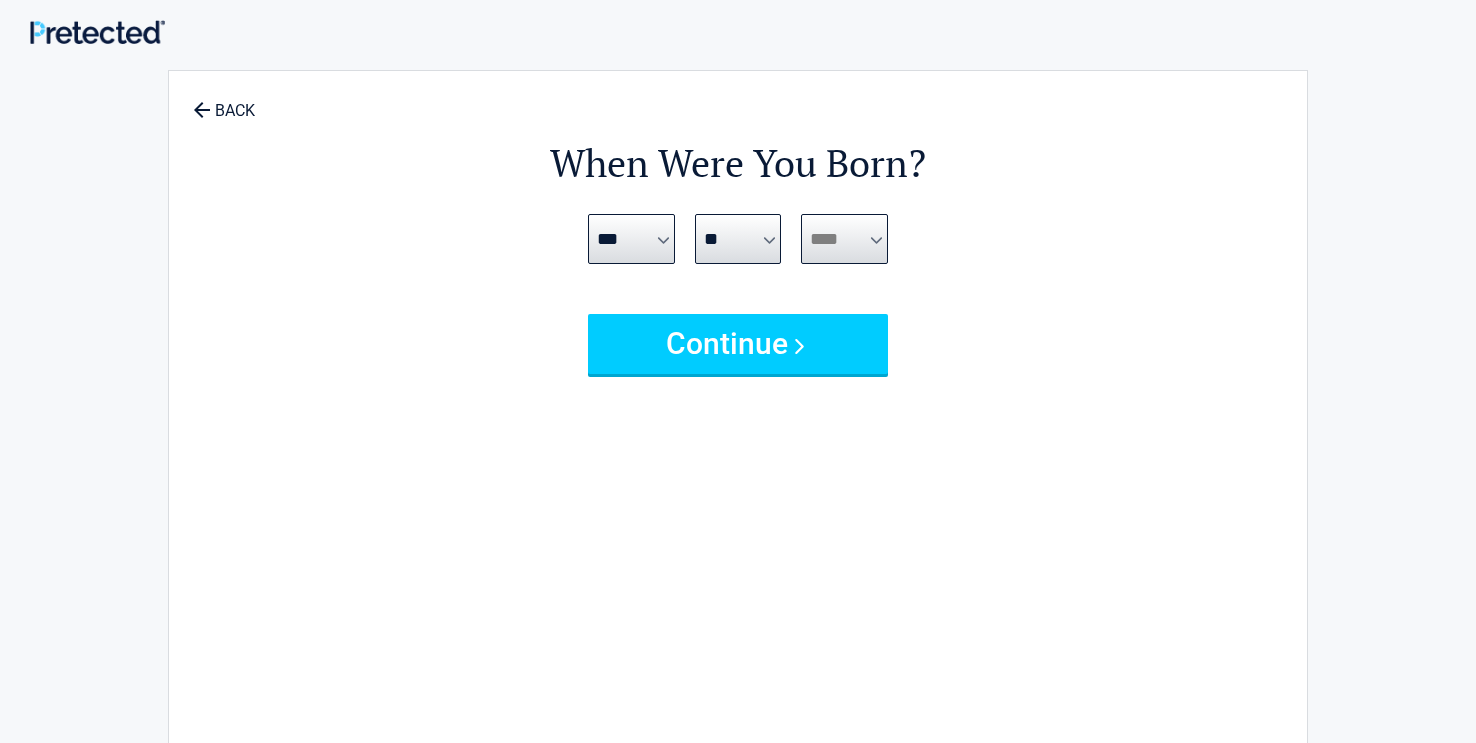 click on "****
****
****
****
****
****
****
****
****
****
****
****
****
****
****
****
****
****
****
****
****
****
****
****
****
****
****
****
****
****
****
****
****
****
****
****
****
****
****
****
****
****
****
****
****
****
****
****
****
****
****
****
****
****
****
****
****
****
****
****
****
****
****
****" at bounding box center (844, 239) 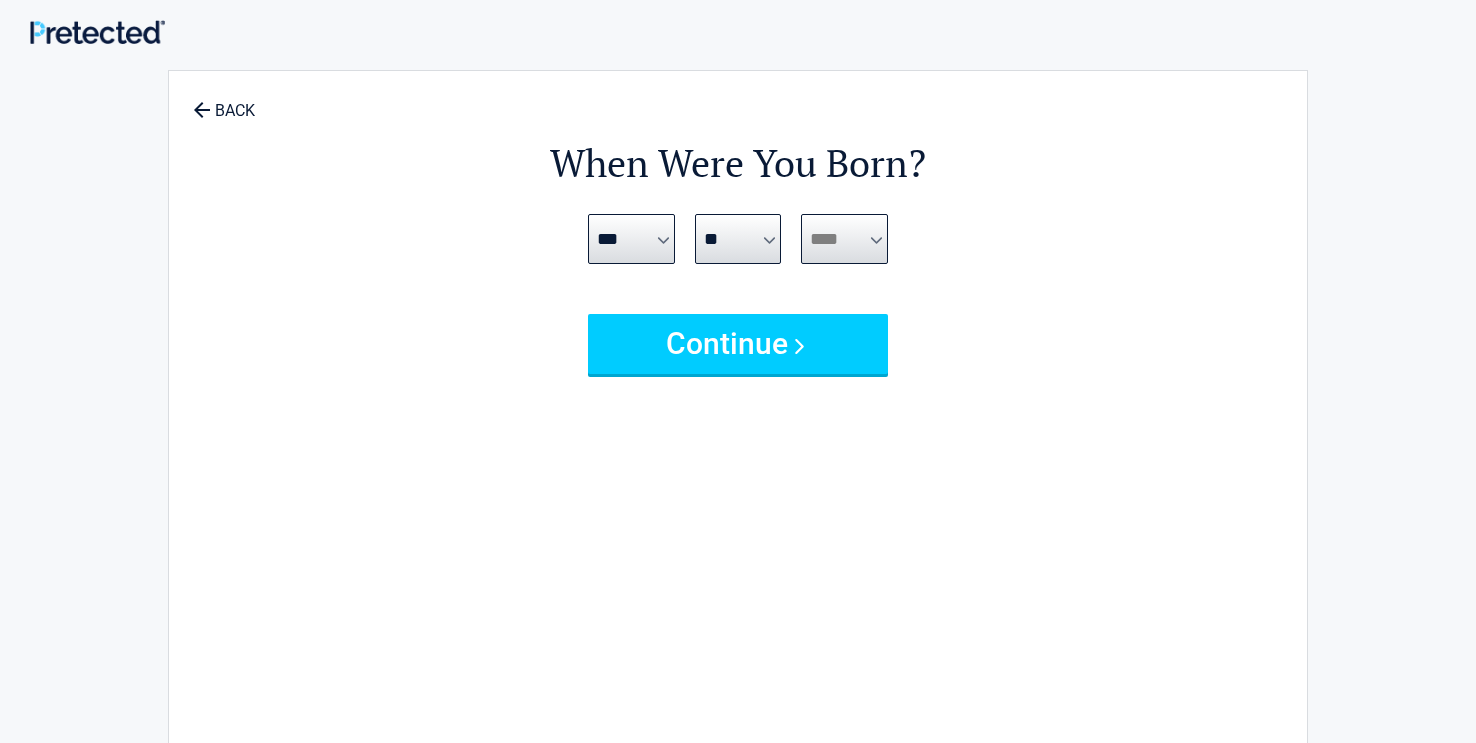 select on "****" 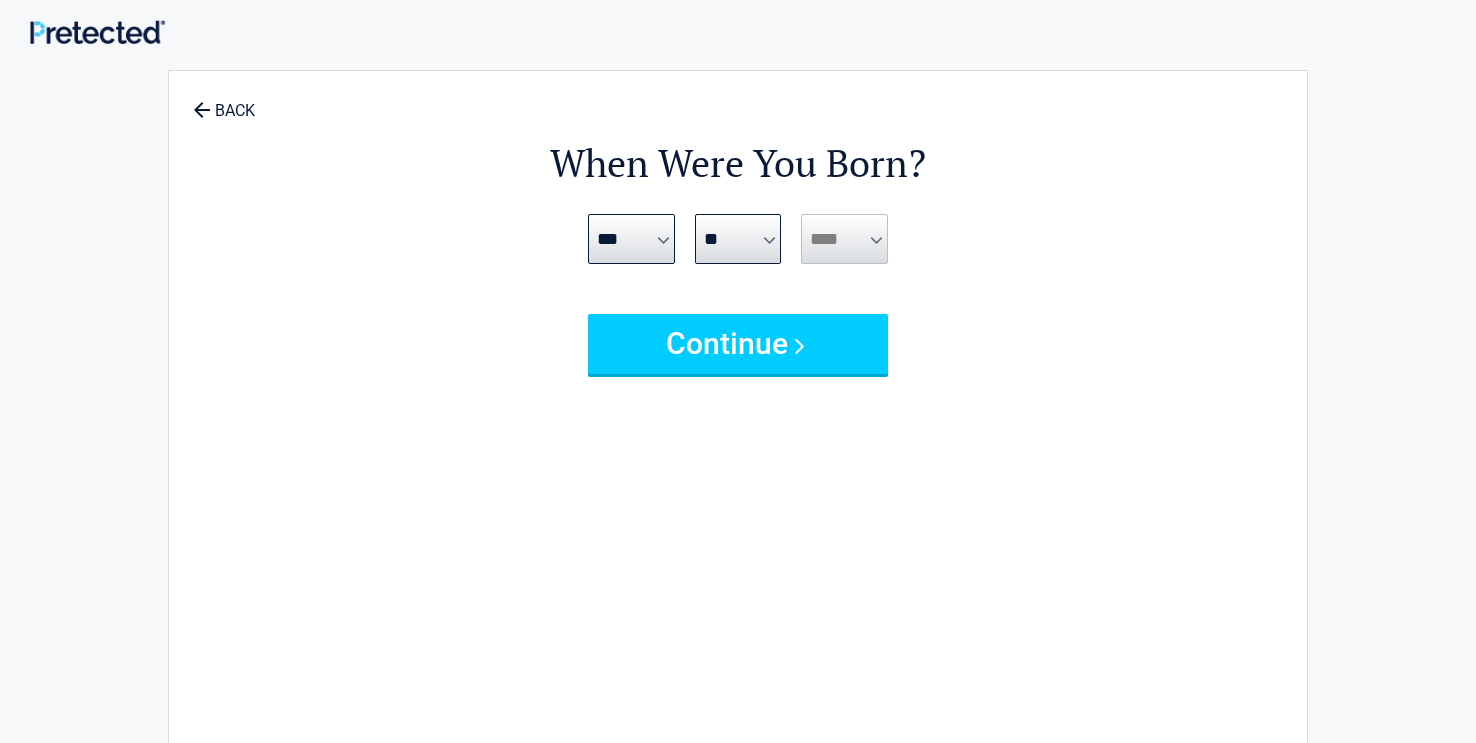 click on "When Were You Born?
[DATE]
***
***
***
***
***
***
***
***
***
***
***
***
***
*** * * * * * * * * * ** ** ** ** ** ** ** ** ** ** ** ** ** ** ** ** ** ** ** **
****
****
****
****
****
****
****
****
****
****
****
****
****
****
****
****
****
****
****
****
****
****
****
****
****
****
****
****
****
****
****
****
****
****
****
**** ****" at bounding box center (738, 419) 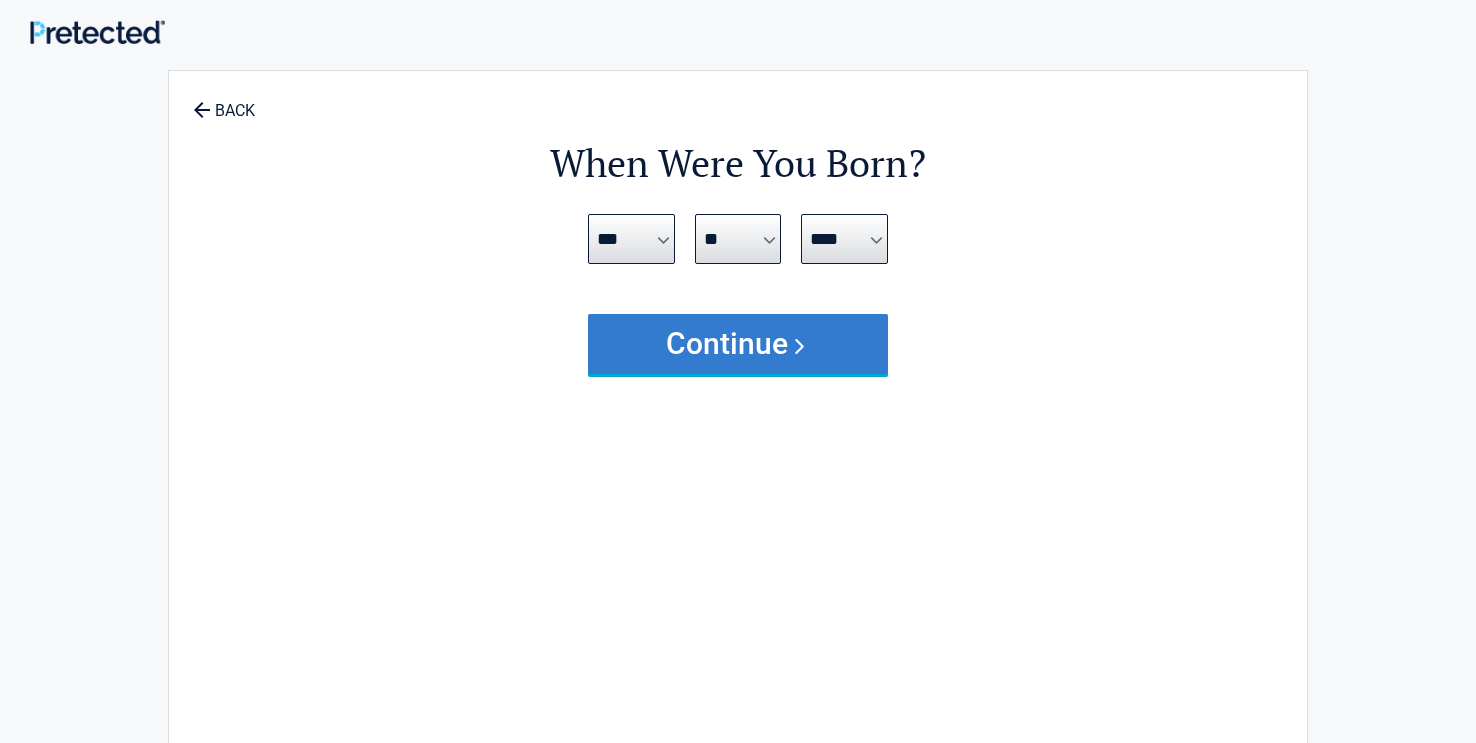 click on "Continue" at bounding box center [738, 344] 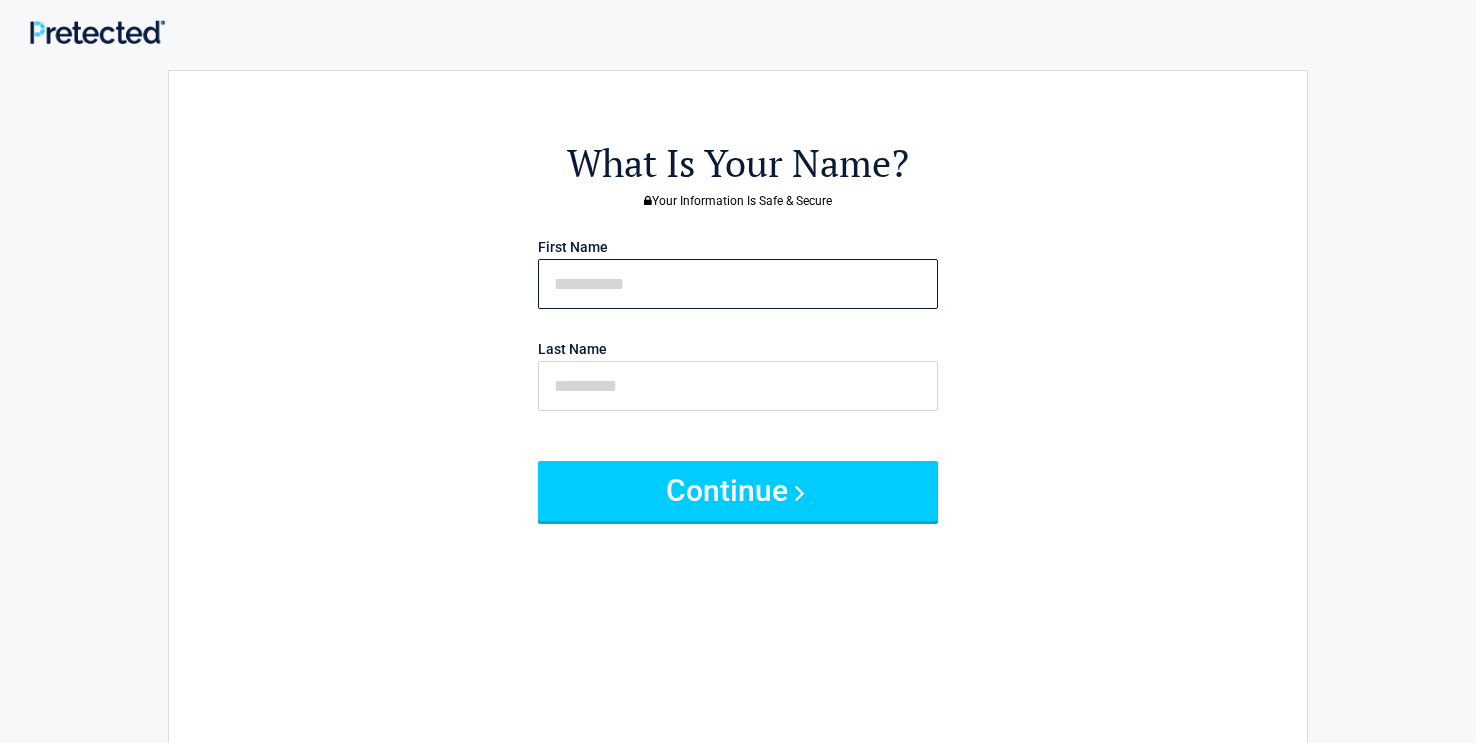 click at bounding box center (738, 284) 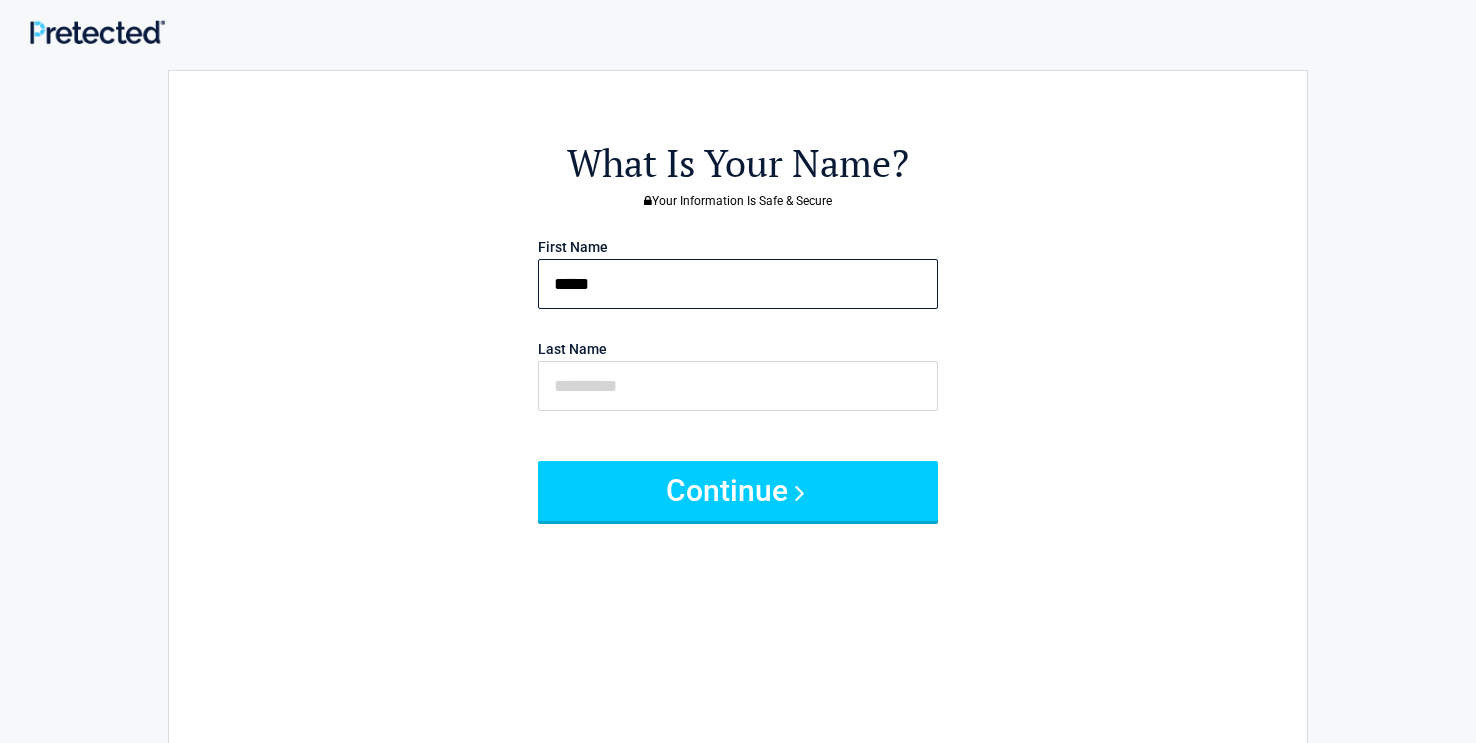 type on "*****" 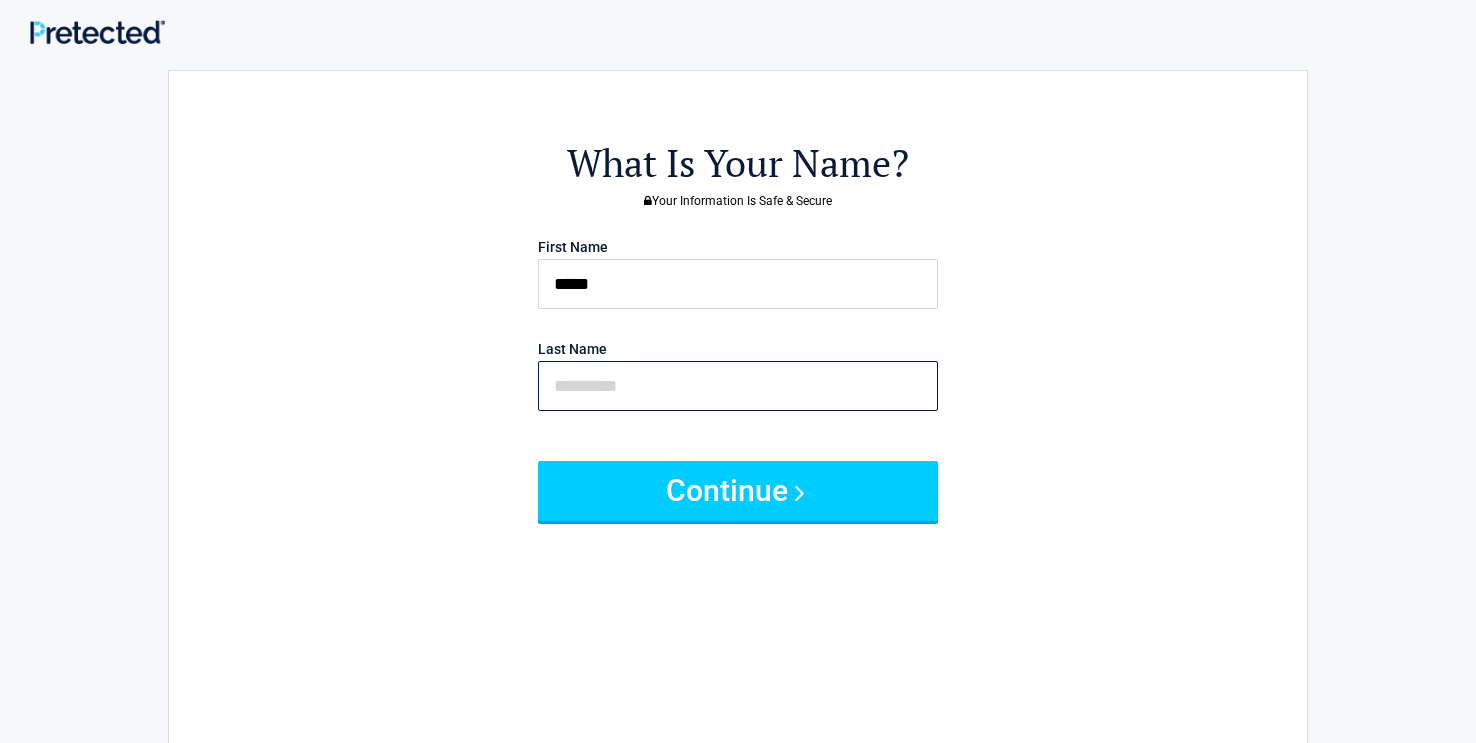 click at bounding box center [738, 386] 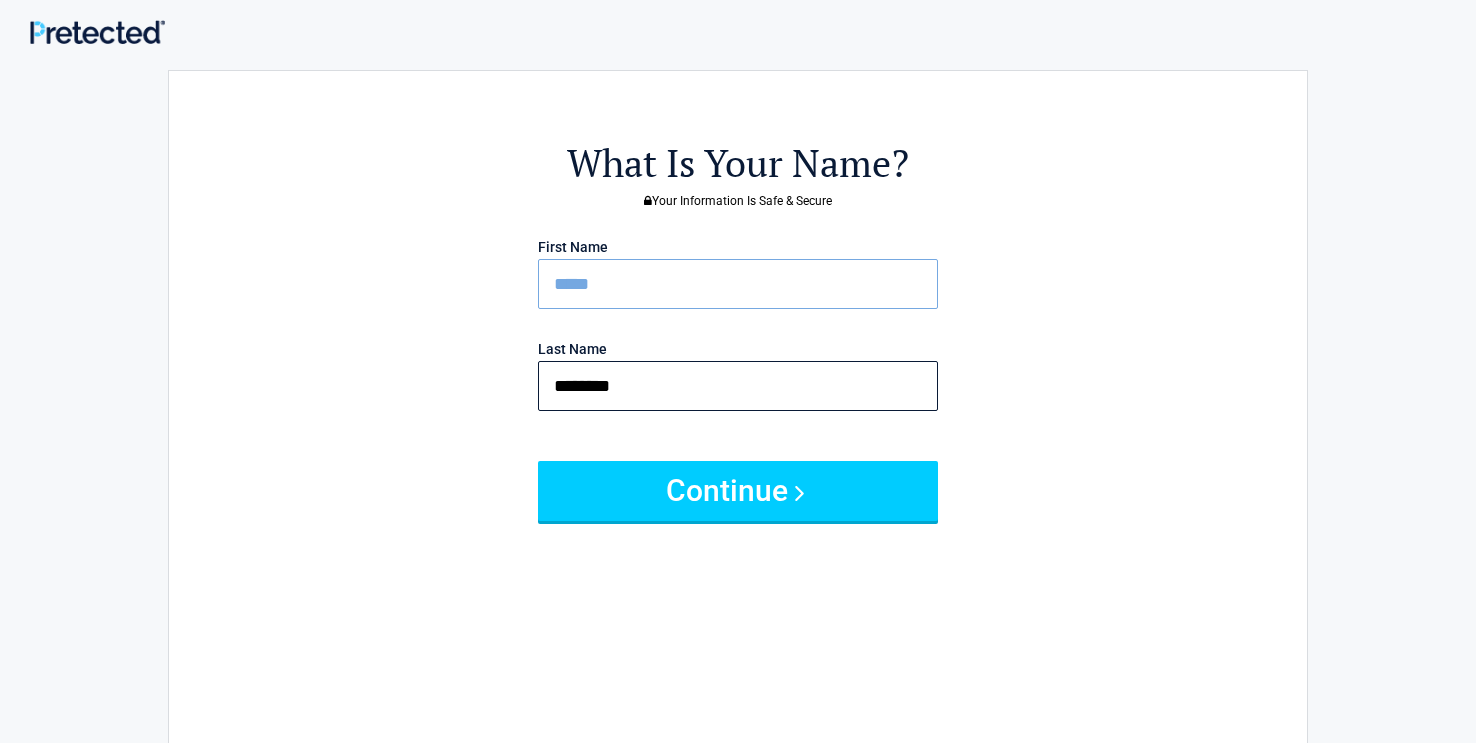 type on "********" 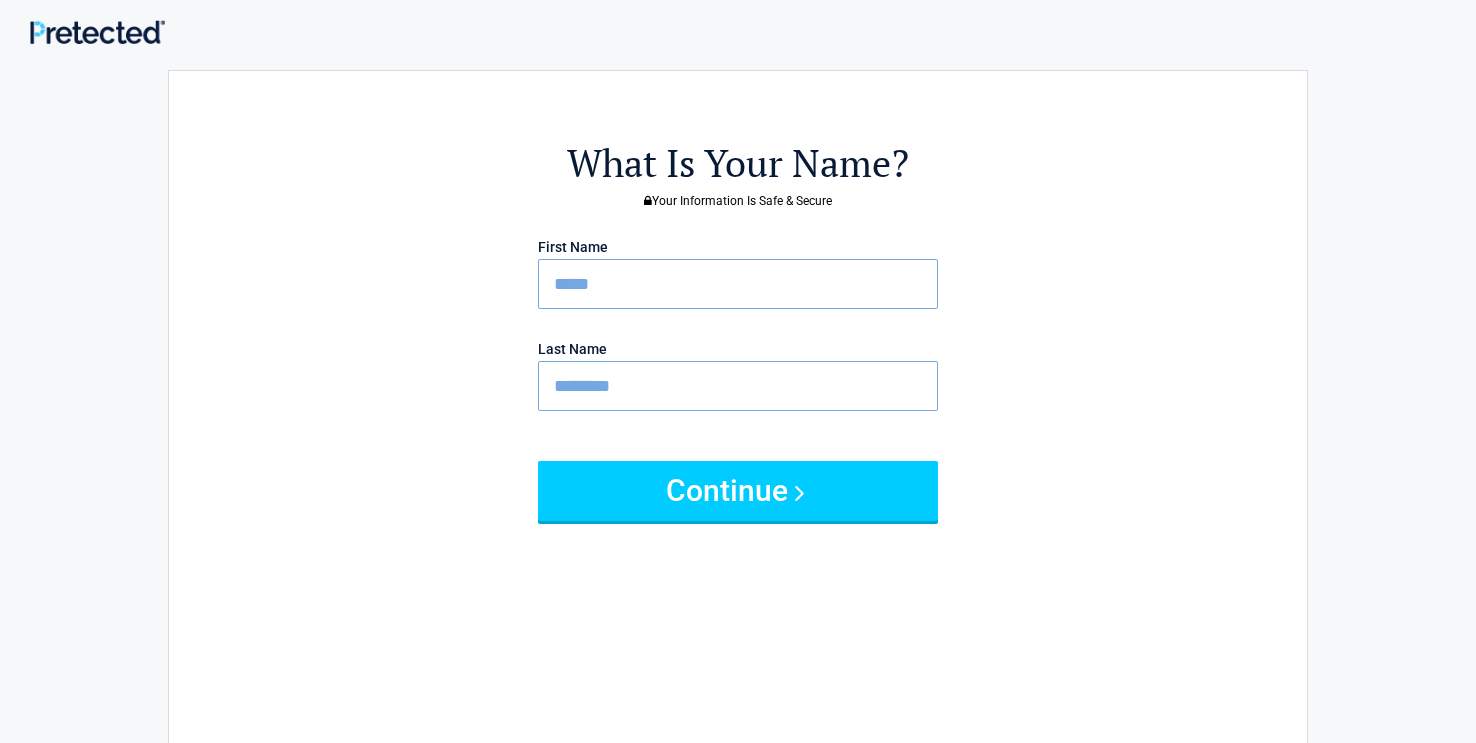 click on "What Is Your Name?
Your Information Is Safe & Secure
First Name
*****
Last Name
********
Continue" at bounding box center [738, 419] 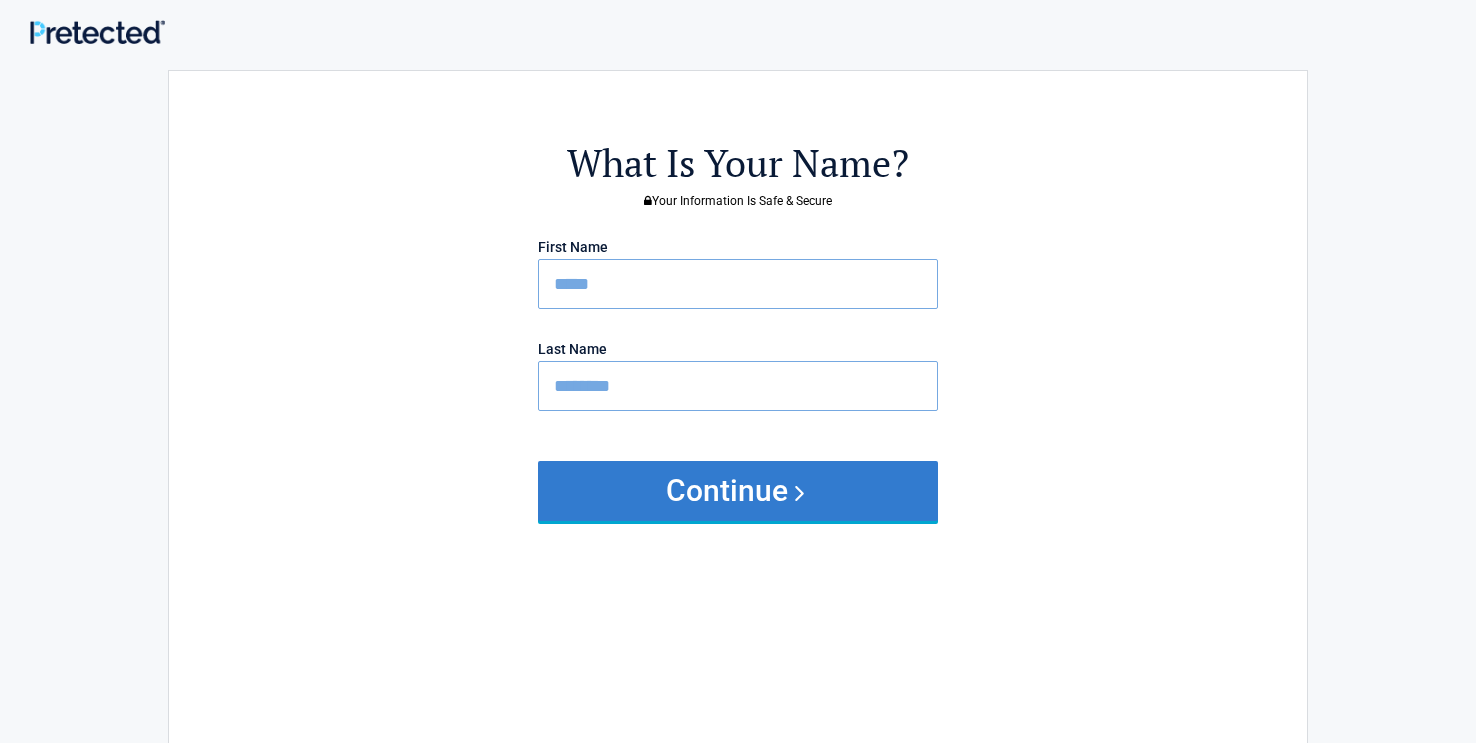 click on "Continue" at bounding box center [738, 491] 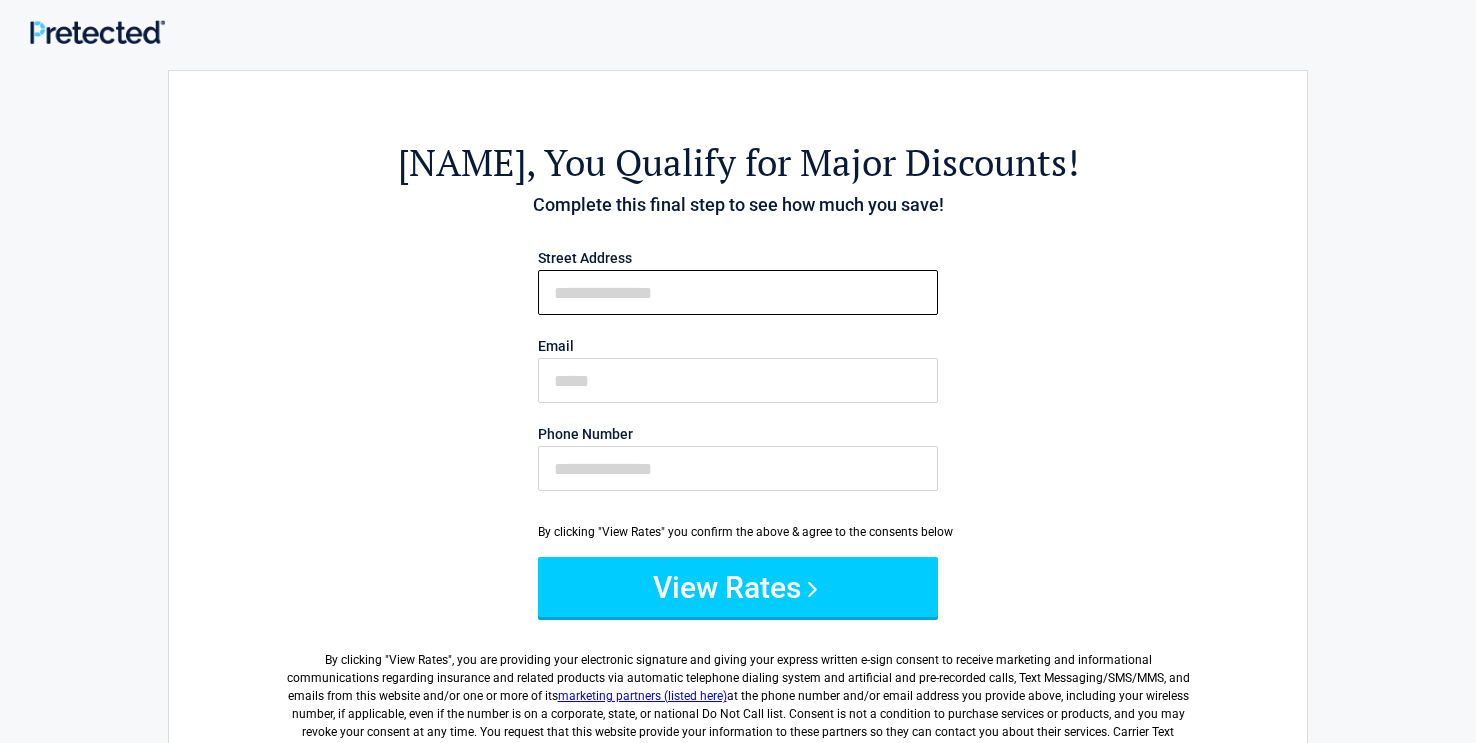 click on "First Name" at bounding box center [738, 292] 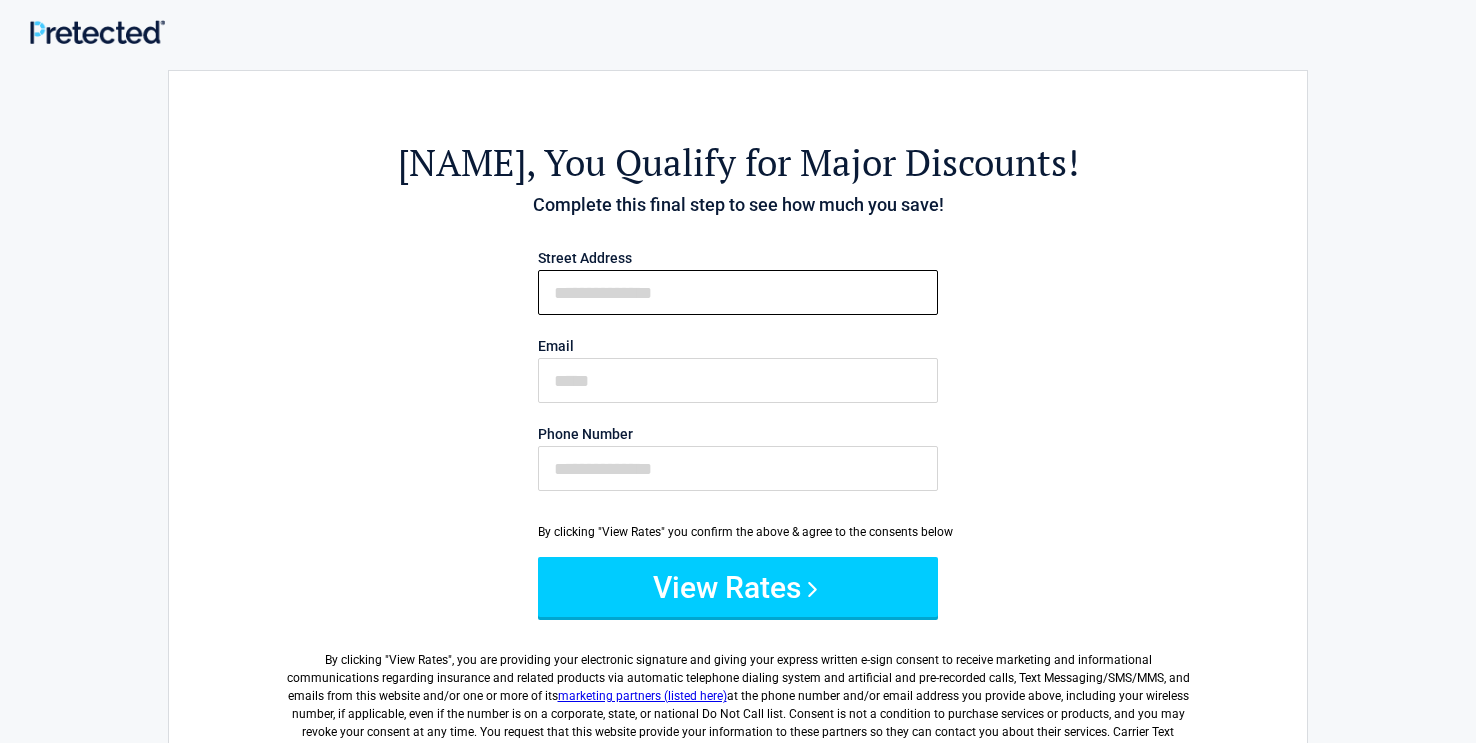 type on "**********" 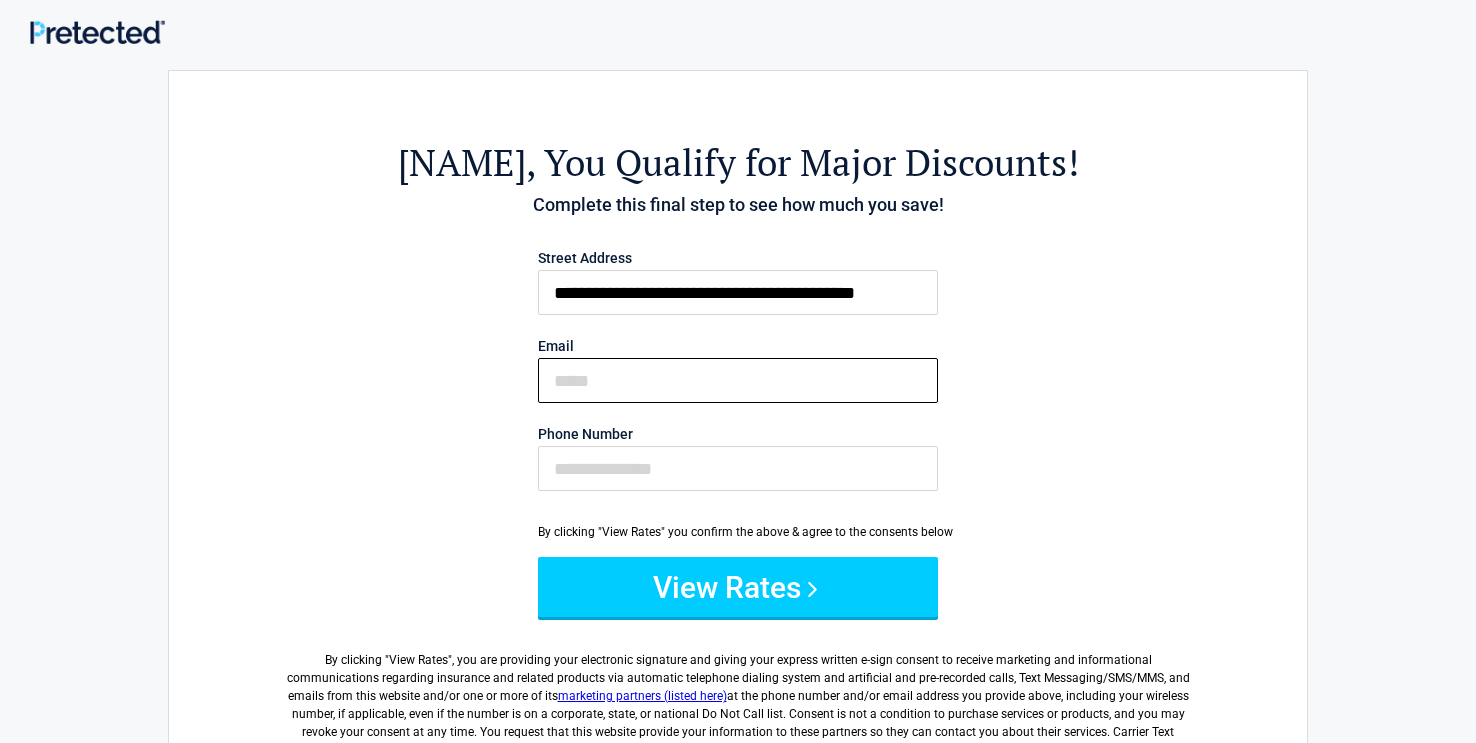 type on "**********" 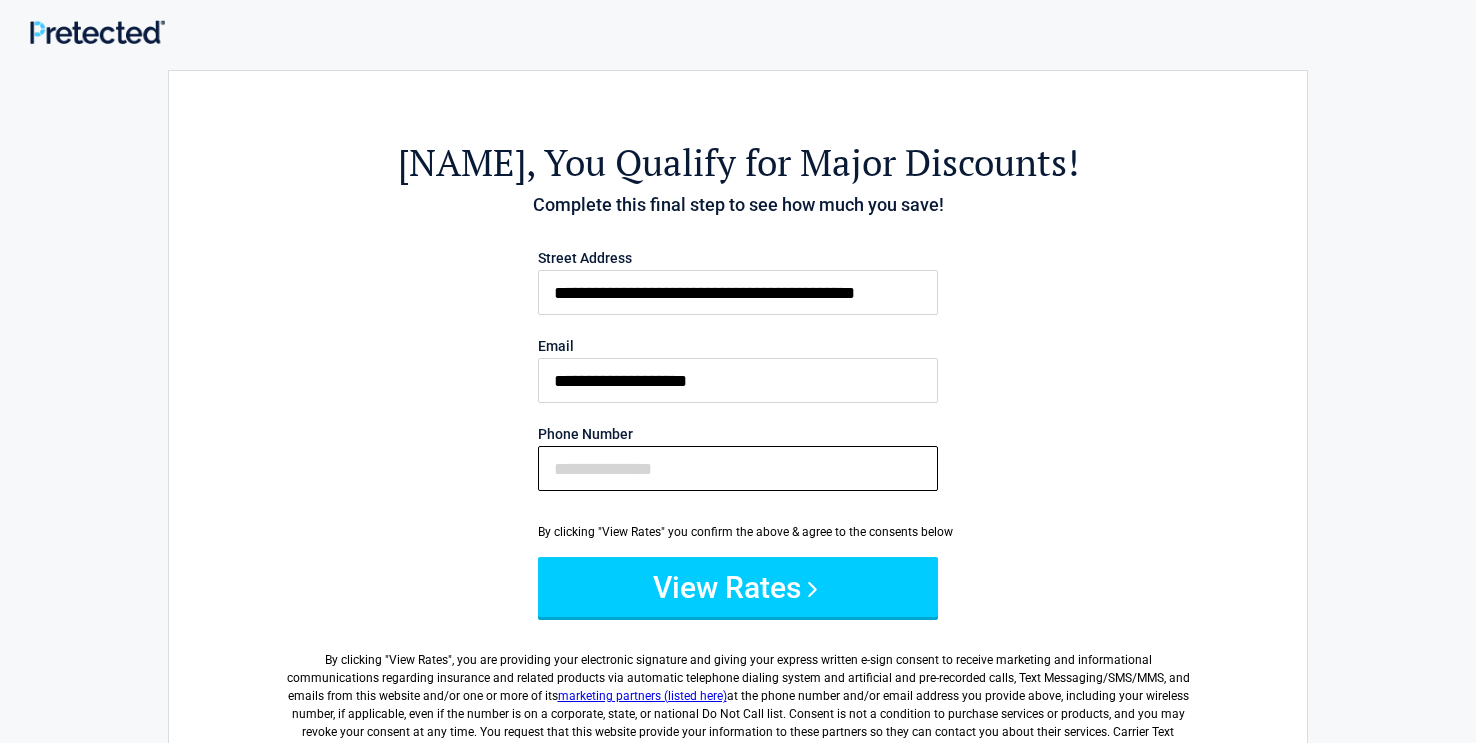 type on "**********" 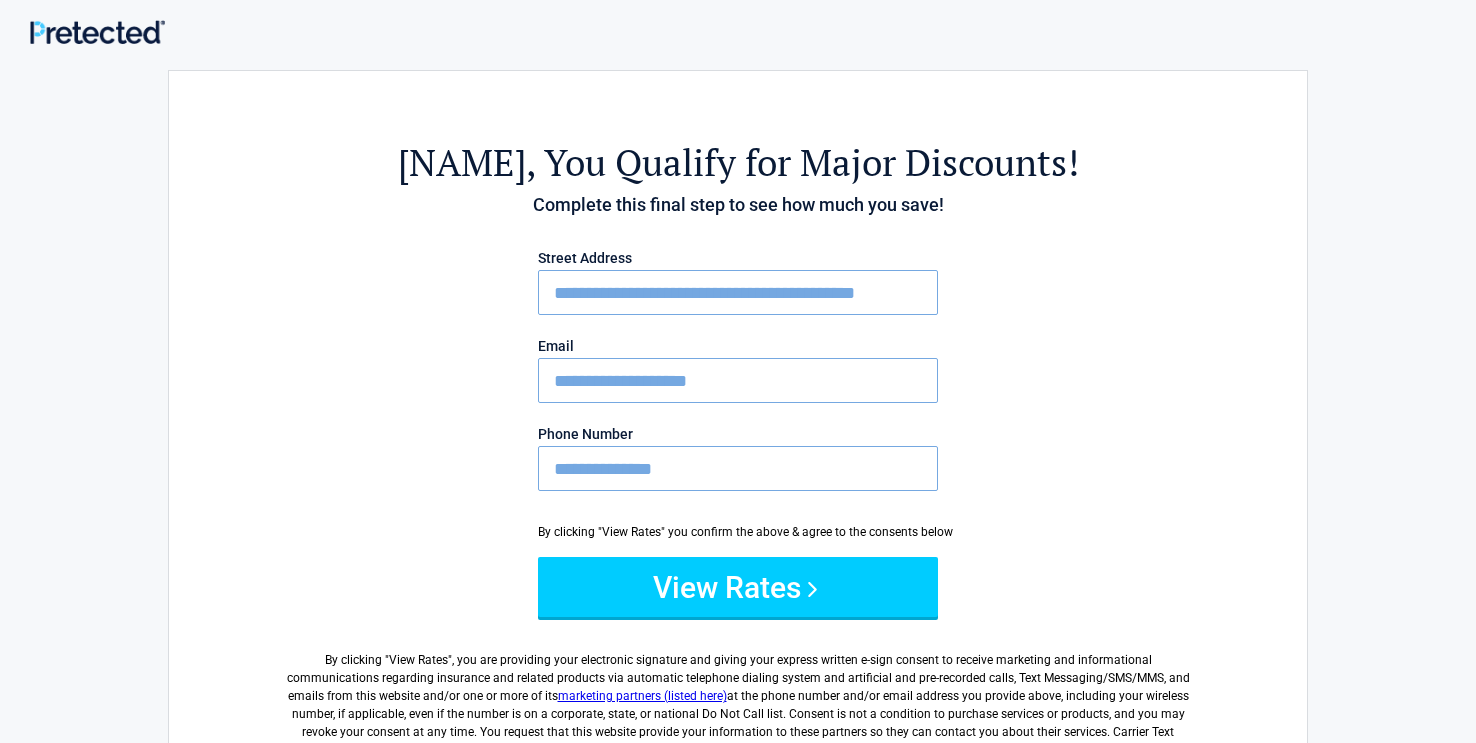 click on "**********" at bounding box center (738, 444) 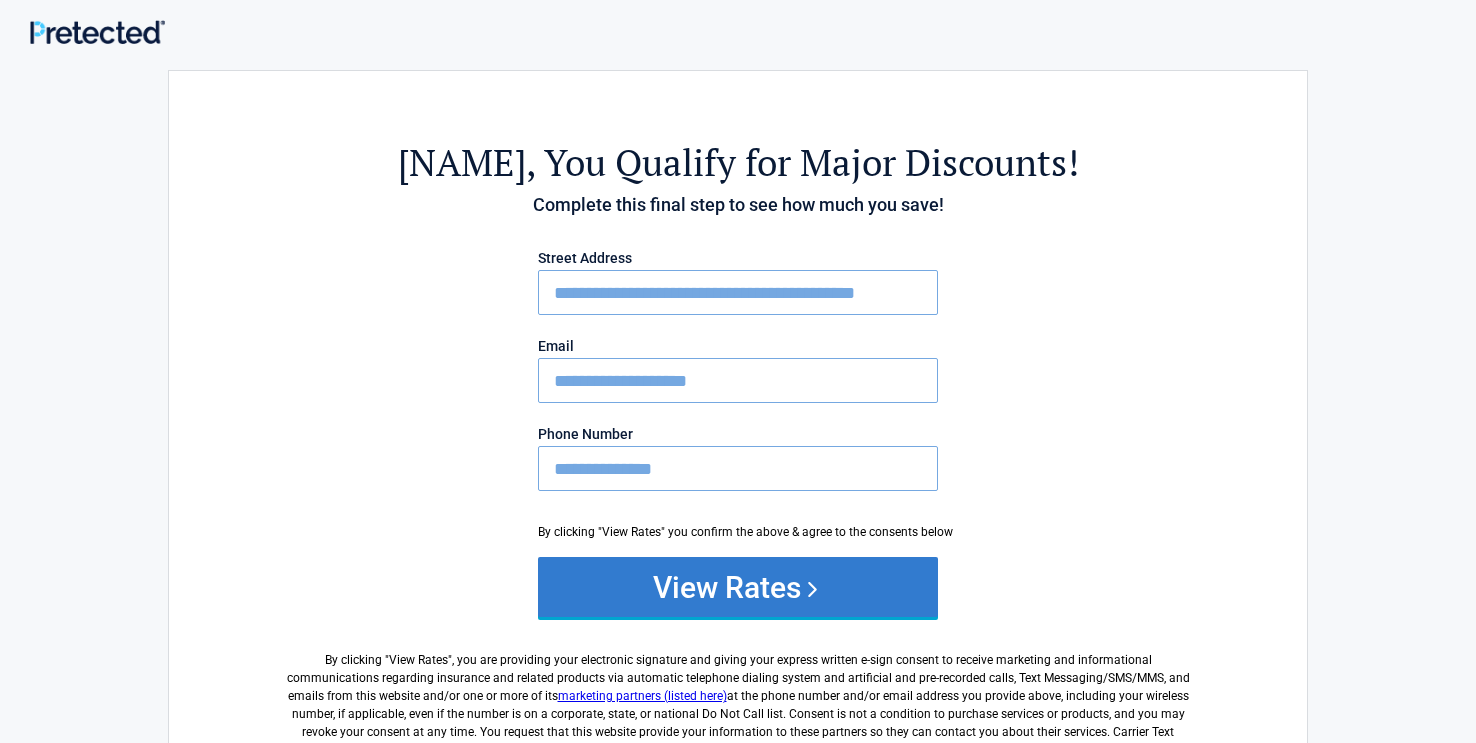click on "View Rates" at bounding box center (738, 587) 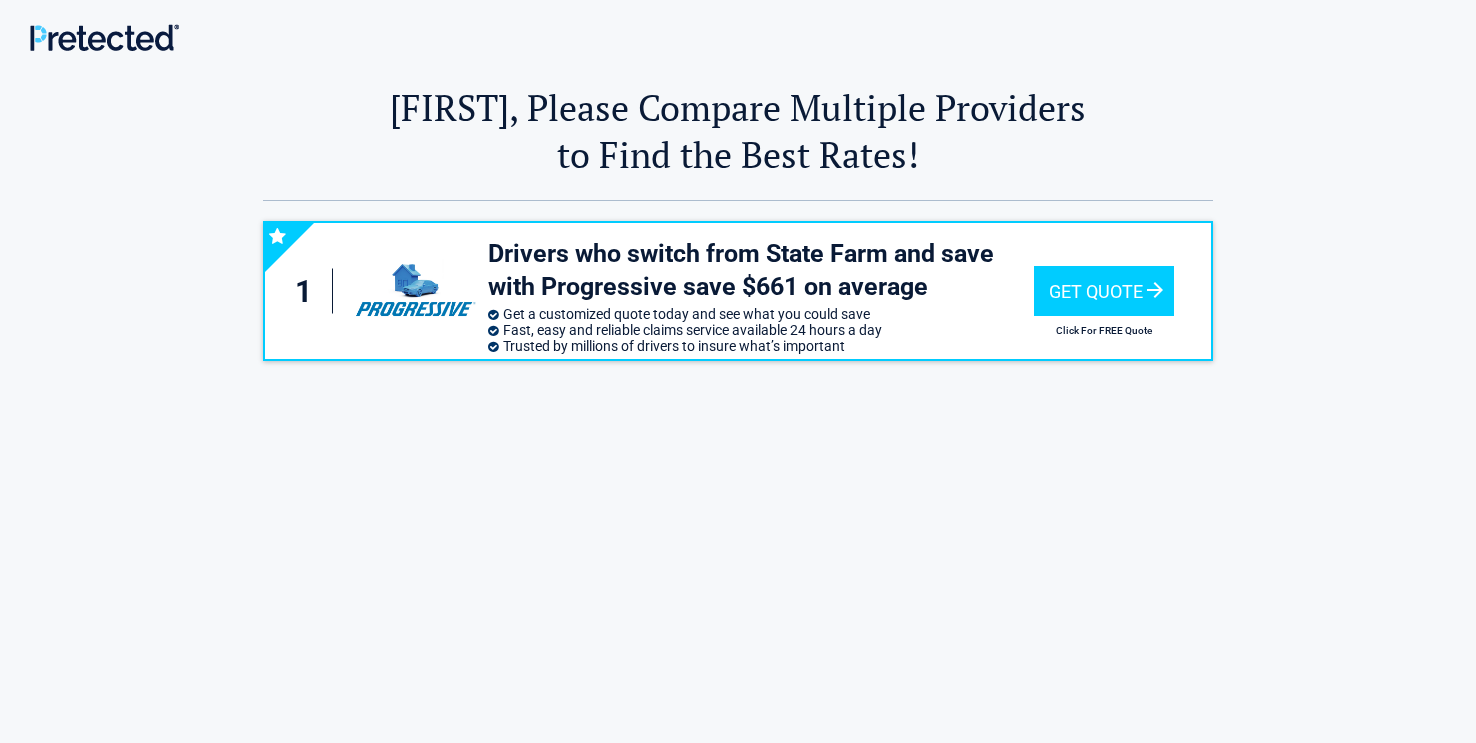 scroll, scrollTop: 0, scrollLeft: 0, axis: both 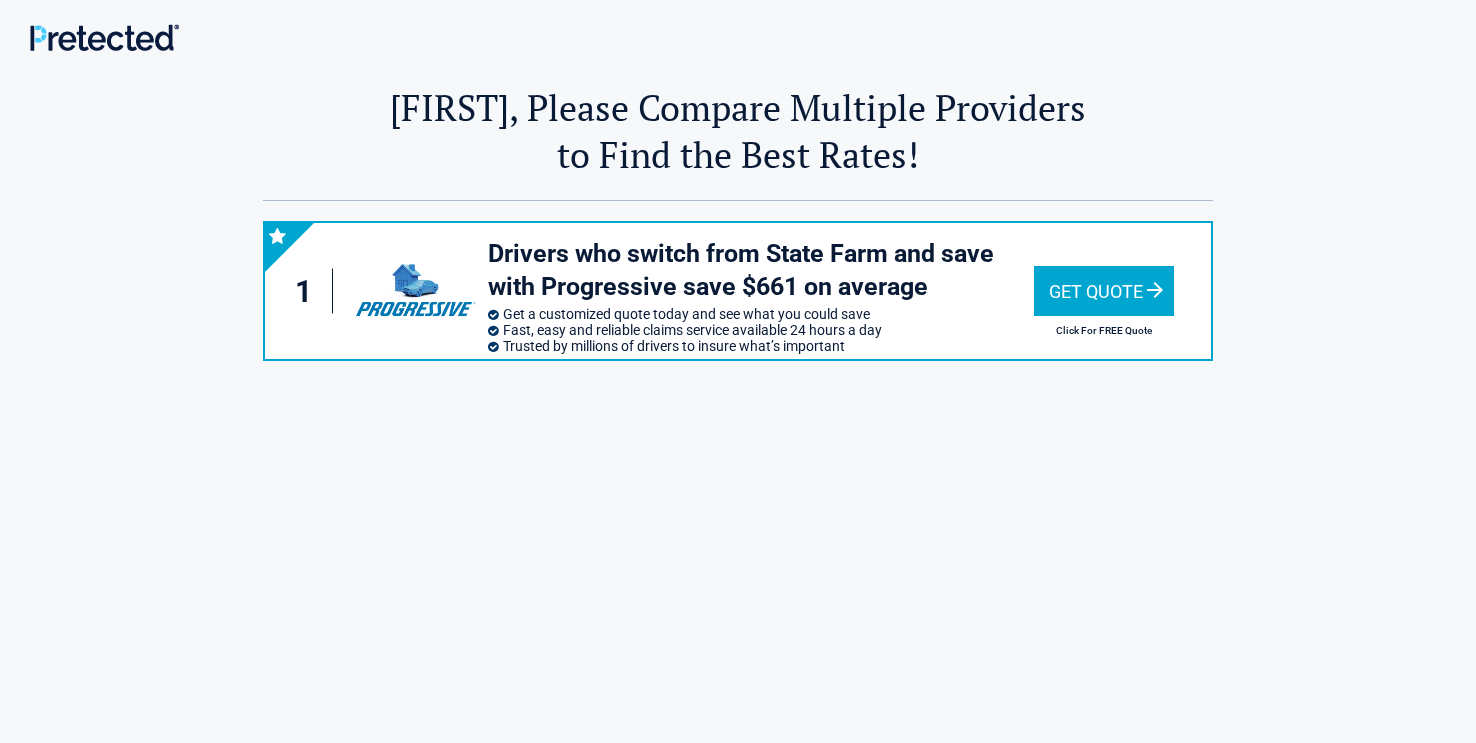 click on "Get Quote" at bounding box center [1104, 291] 